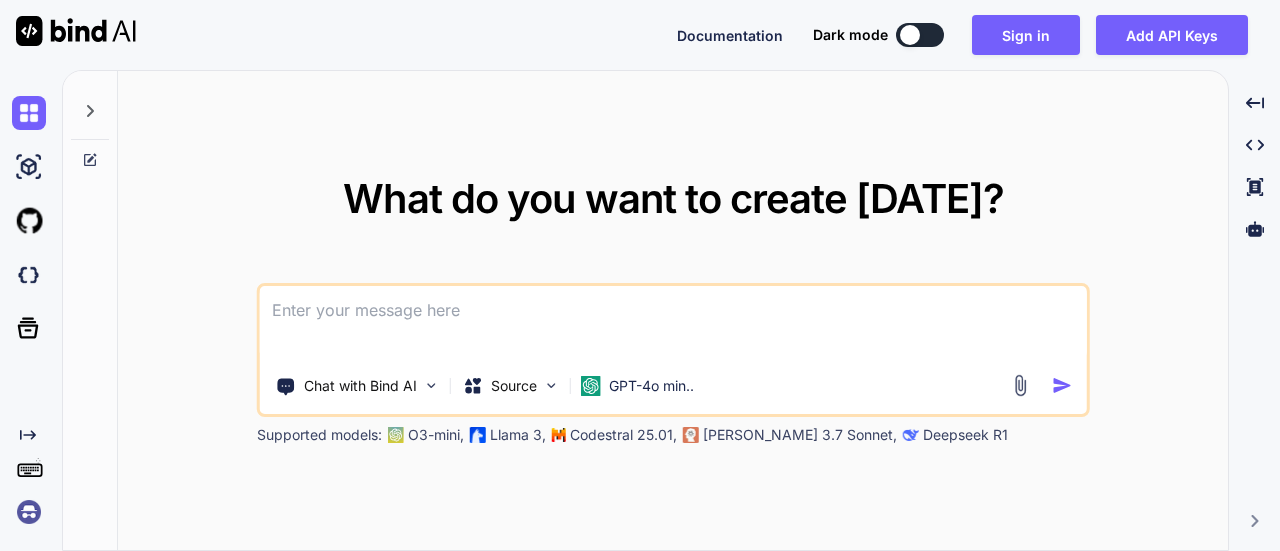 scroll, scrollTop: 0, scrollLeft: 0, axis: both 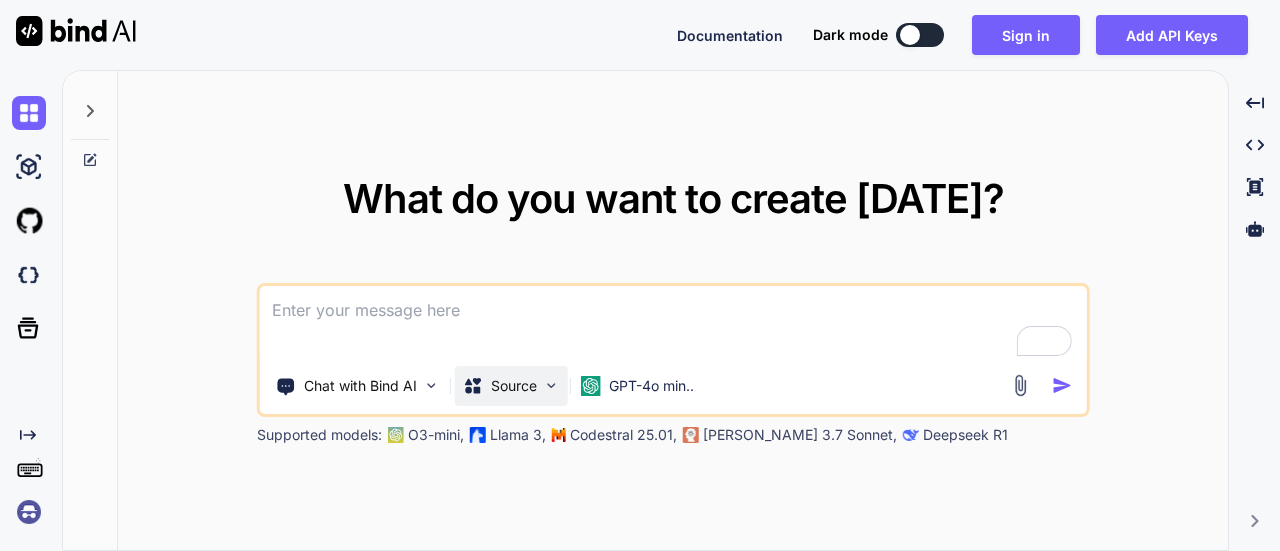 click on "Source" at bounding box center (511, 386) 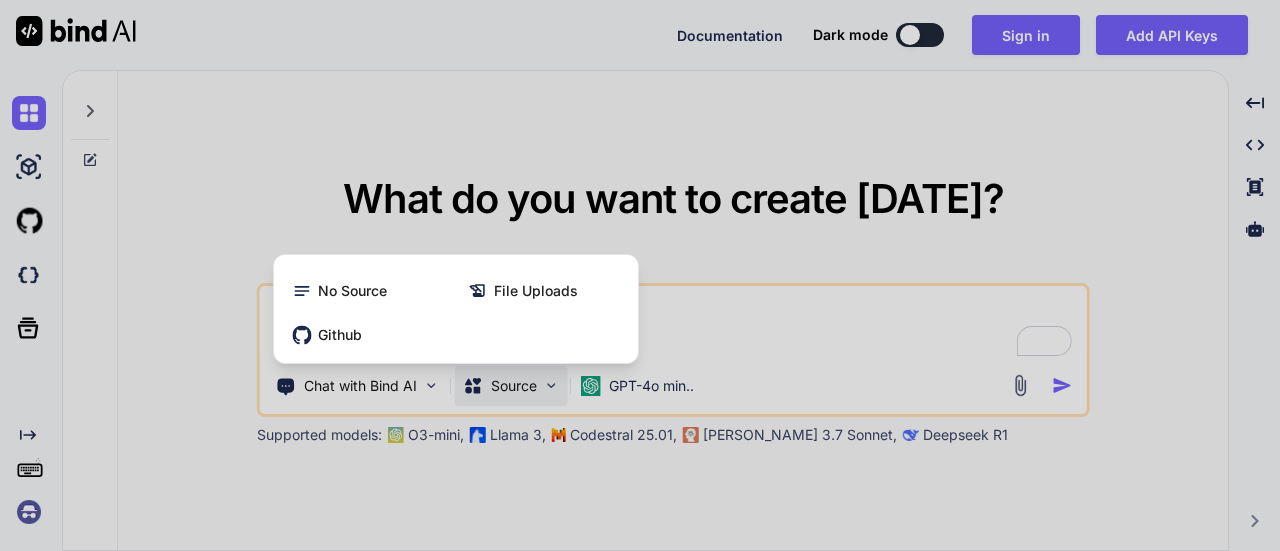 click at bounding box center [640, 275] 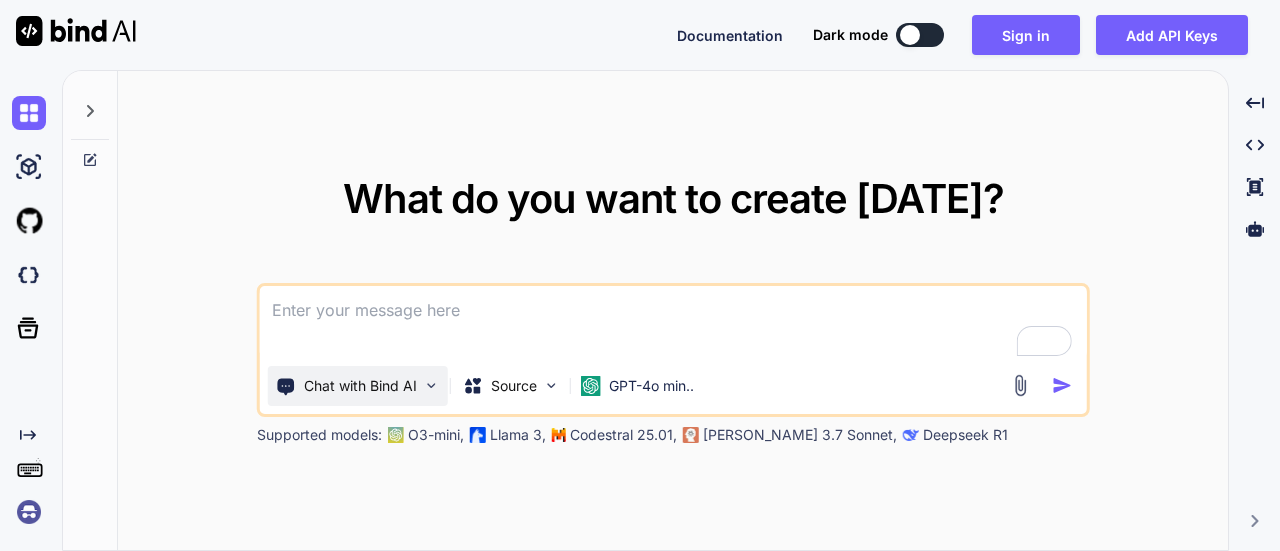 click on "Chat with Bind AI" at bounding box center [358, 386] 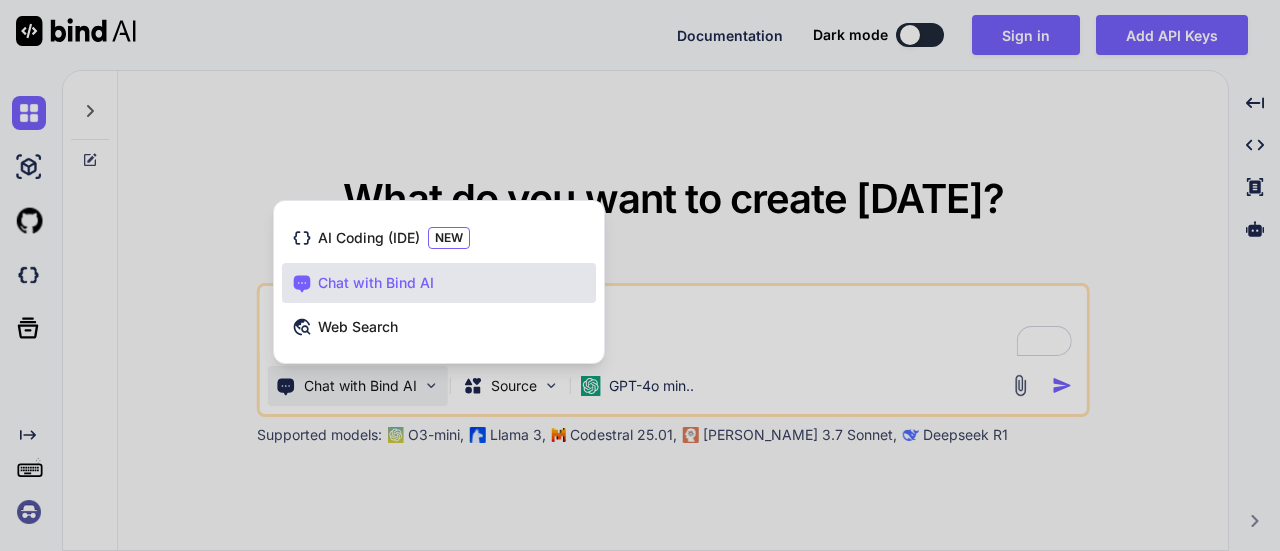 click at bounding box center (640, 275) 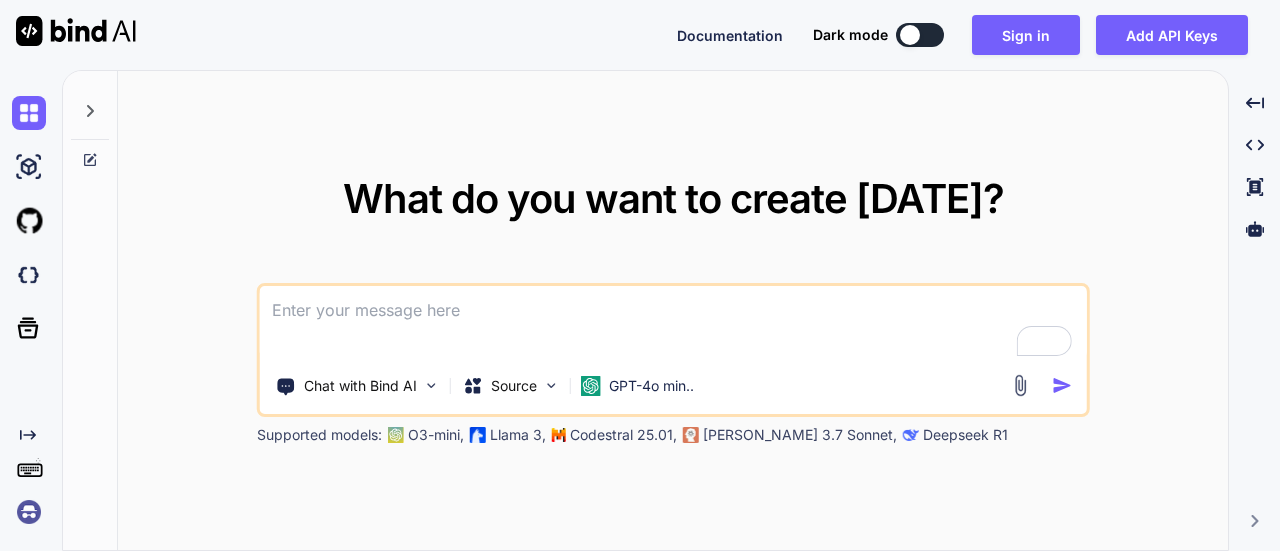 click at bounding box center [673, 323] 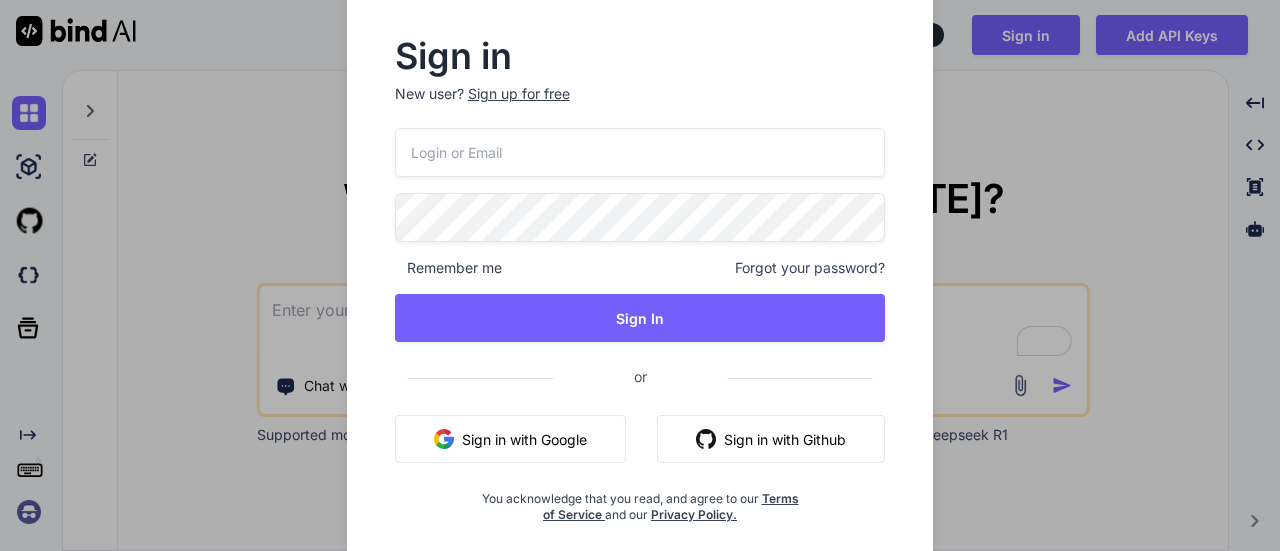 type 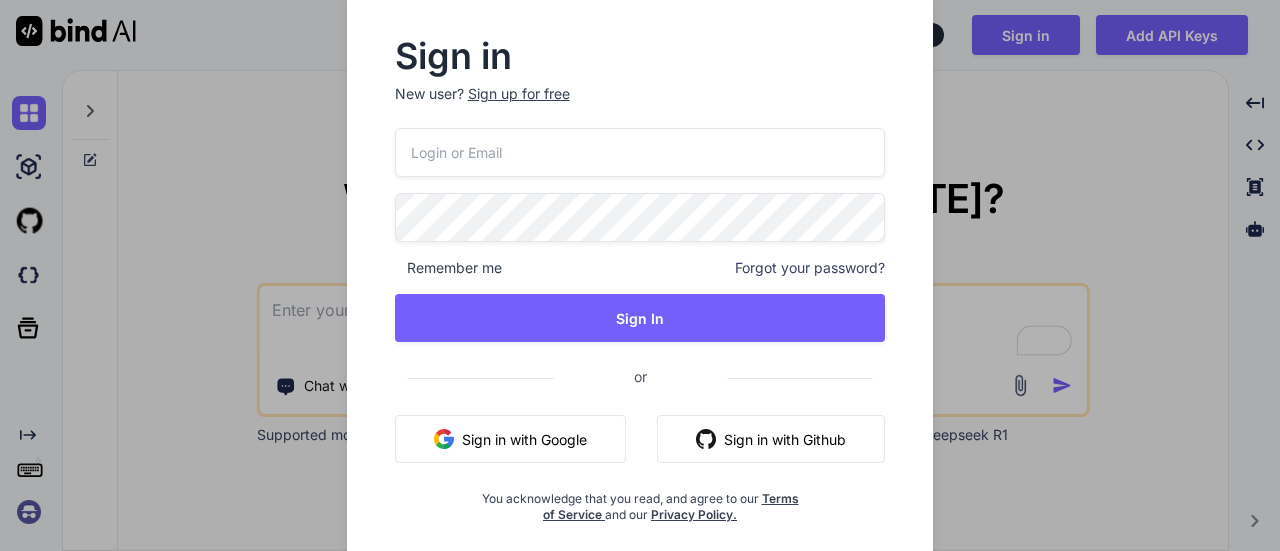 click on "Sign in with Google" at bounding box center (510, 439) 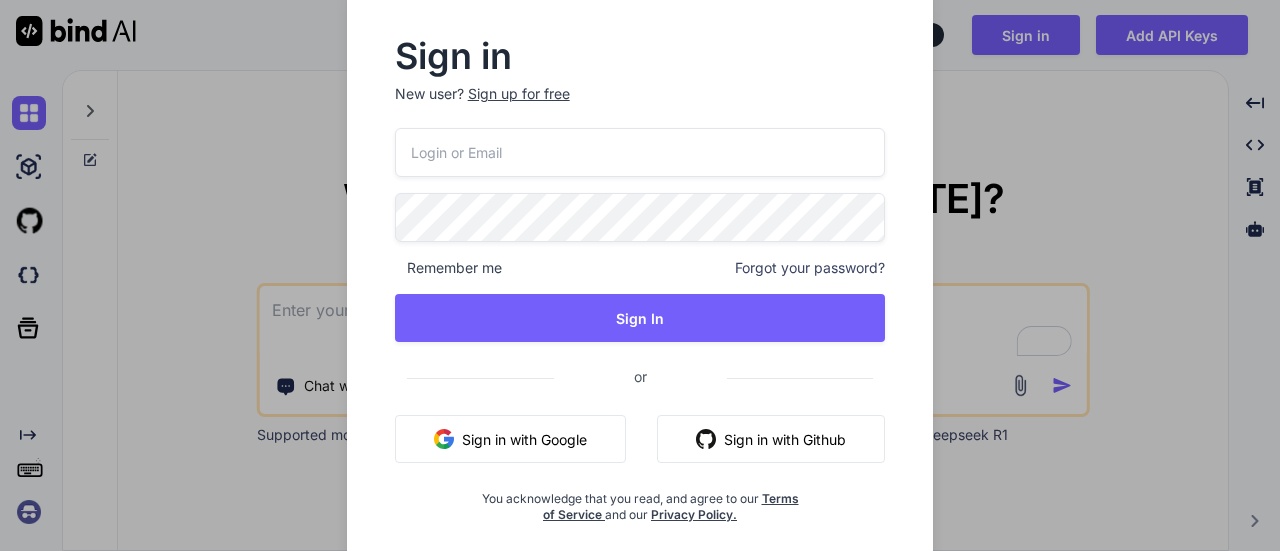 click on "Sign in New user?   Sign up for free Remember me Forgot your password? Sign In   or Sign in with Google Sign in with Github You acknowledge that you read, and agree to our   Terms of Service     and our   Privacy Policy." at bounding box center (640, 275) 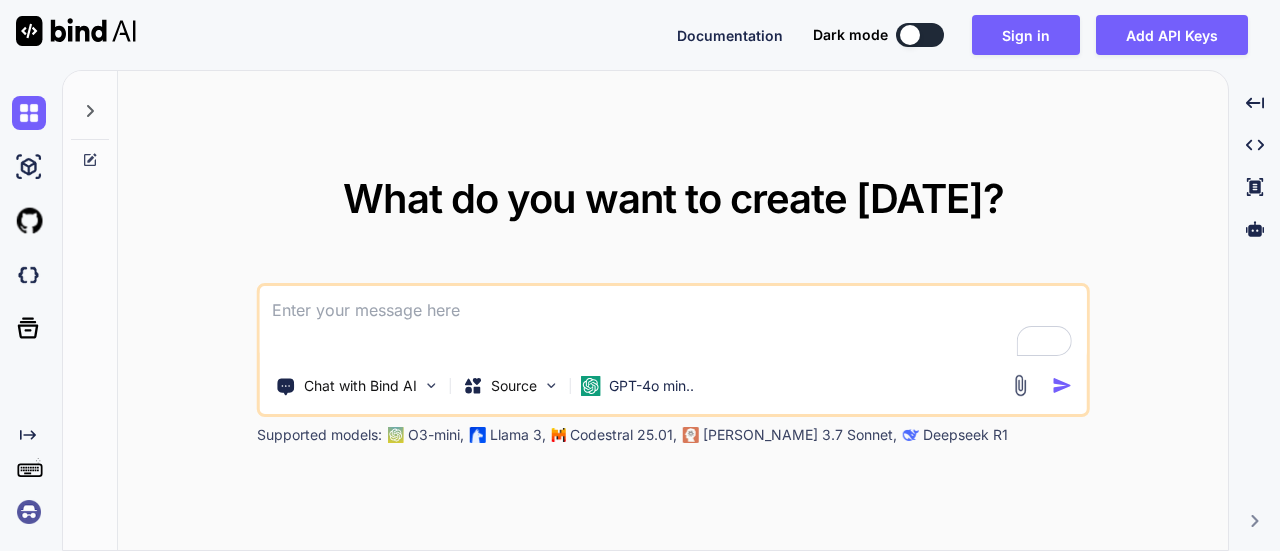 click at bounding box center (673, 323) 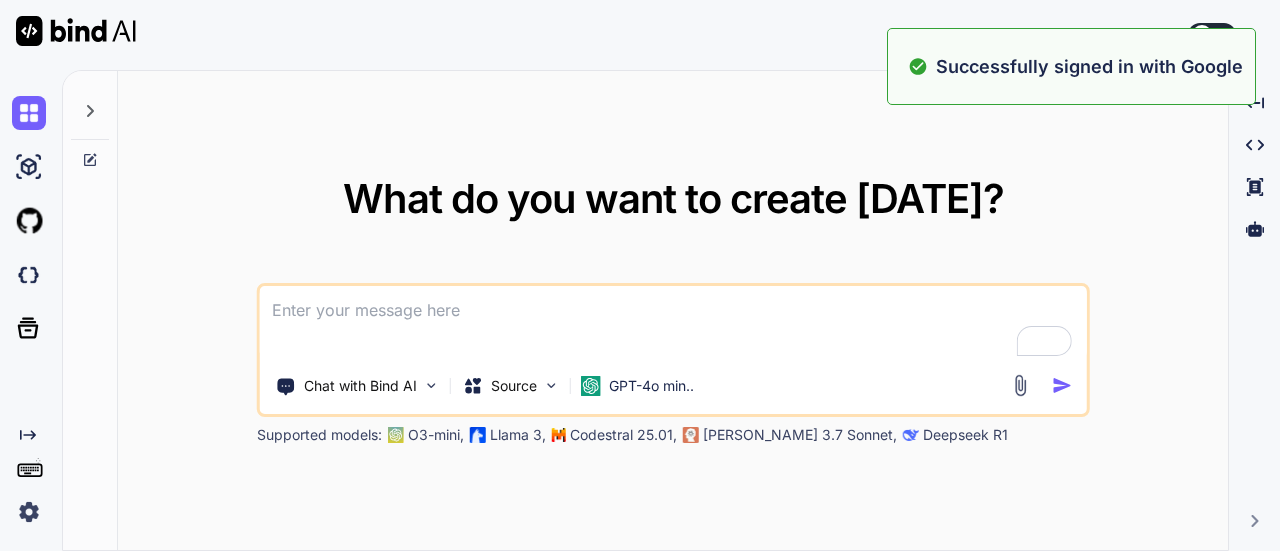 type on "T" 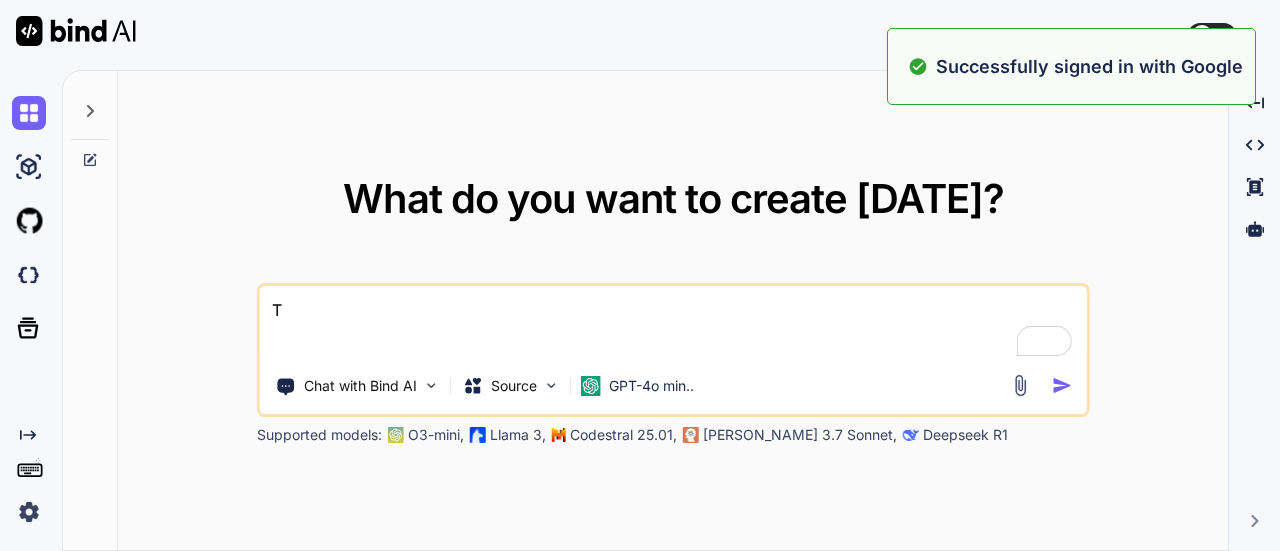 type on "Th" 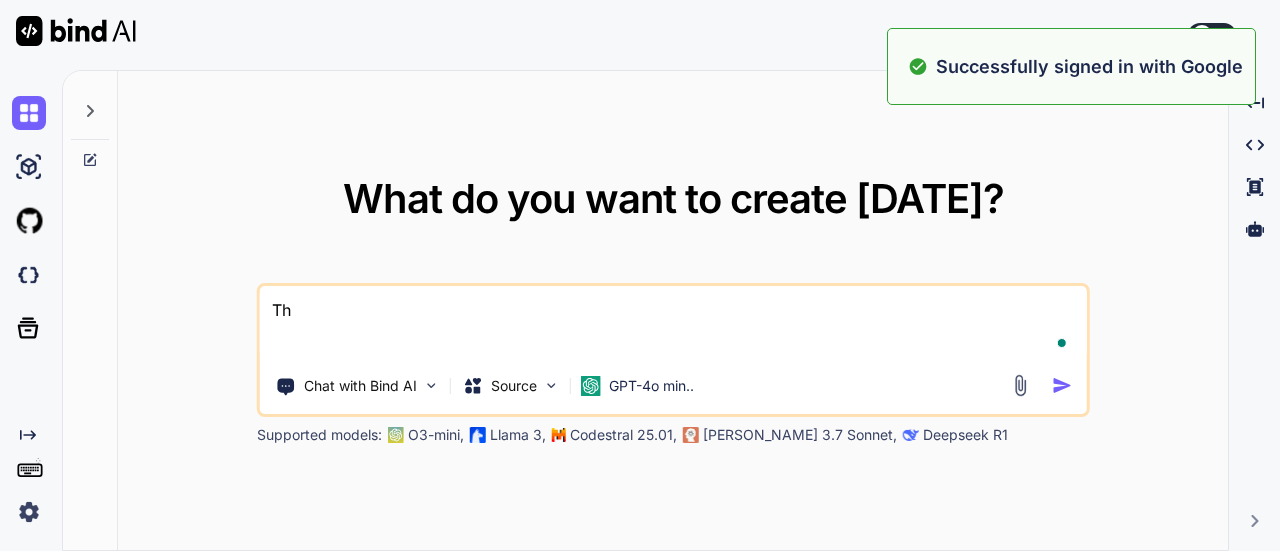 type on "Thi" 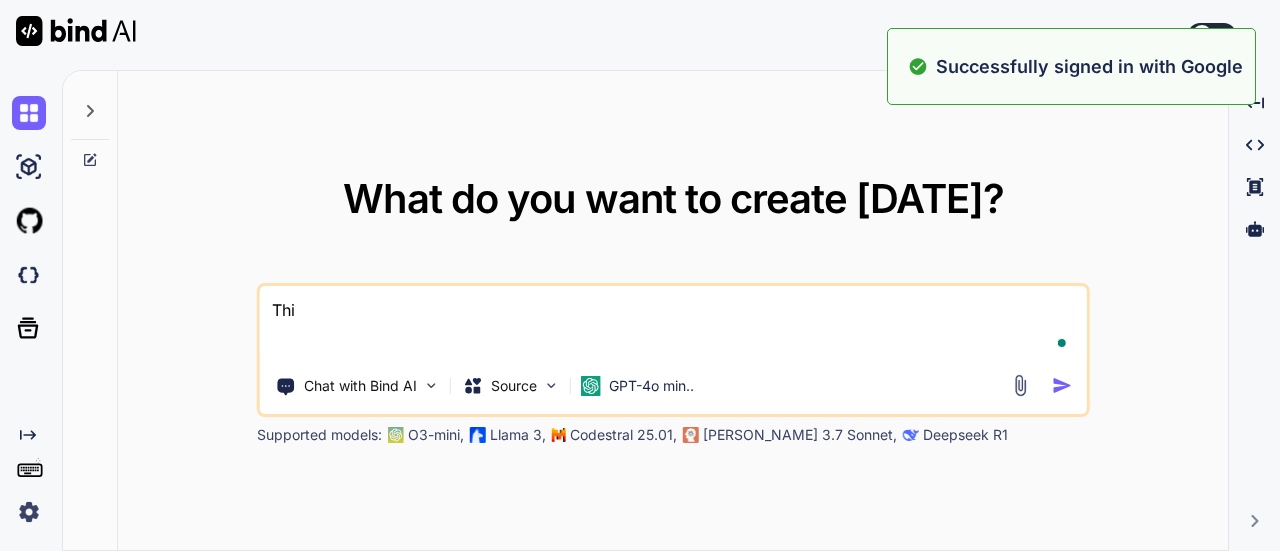 type on "x" 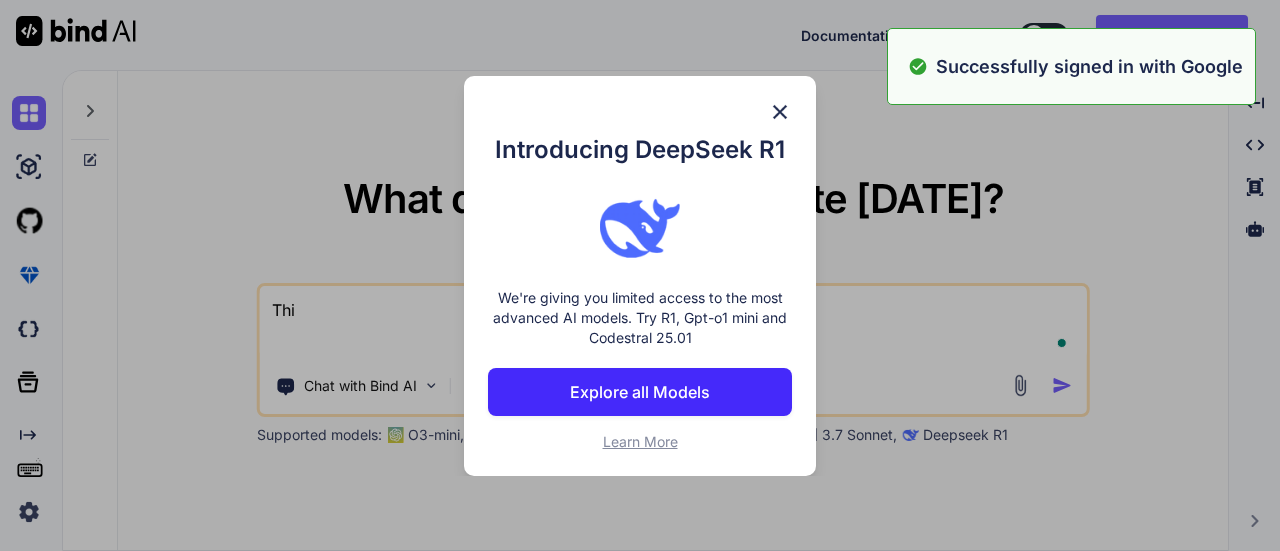 type on "This" 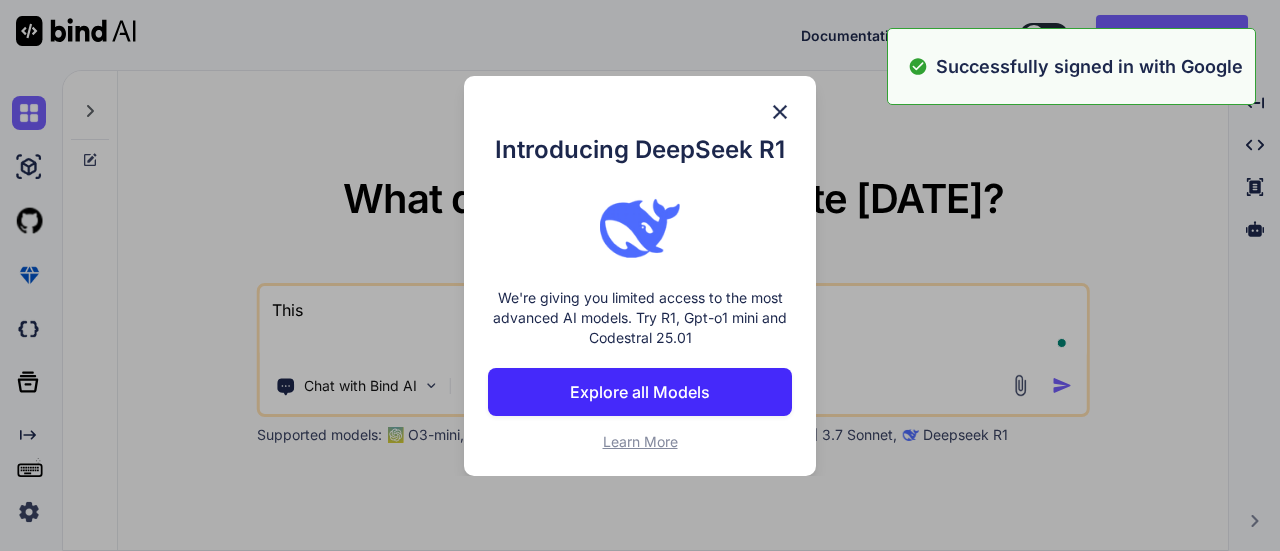 type on "This" 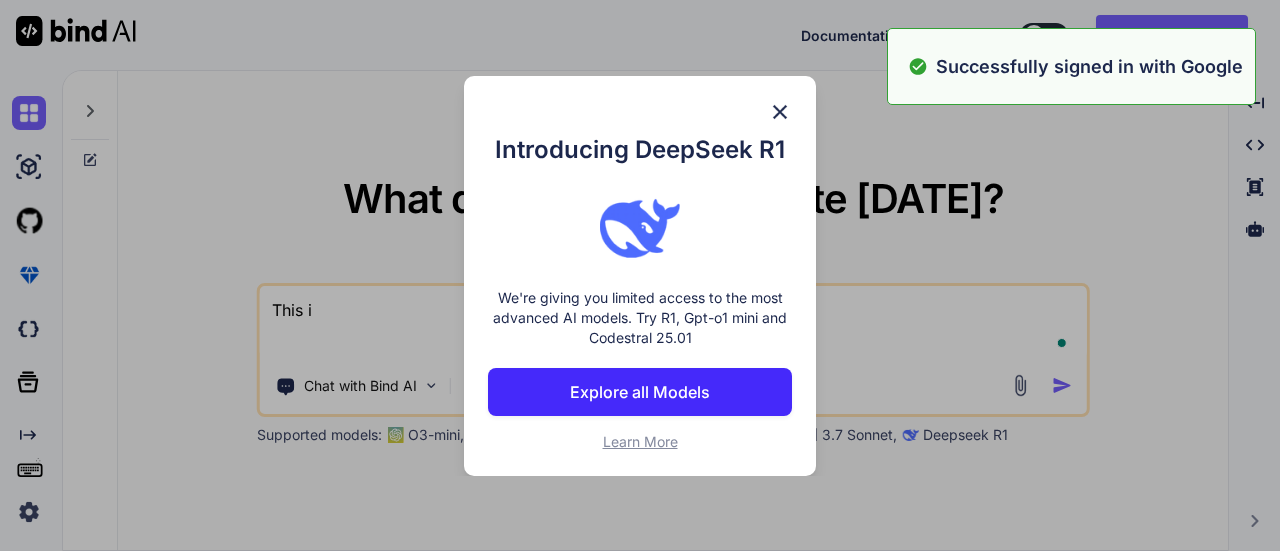 type on "This is" 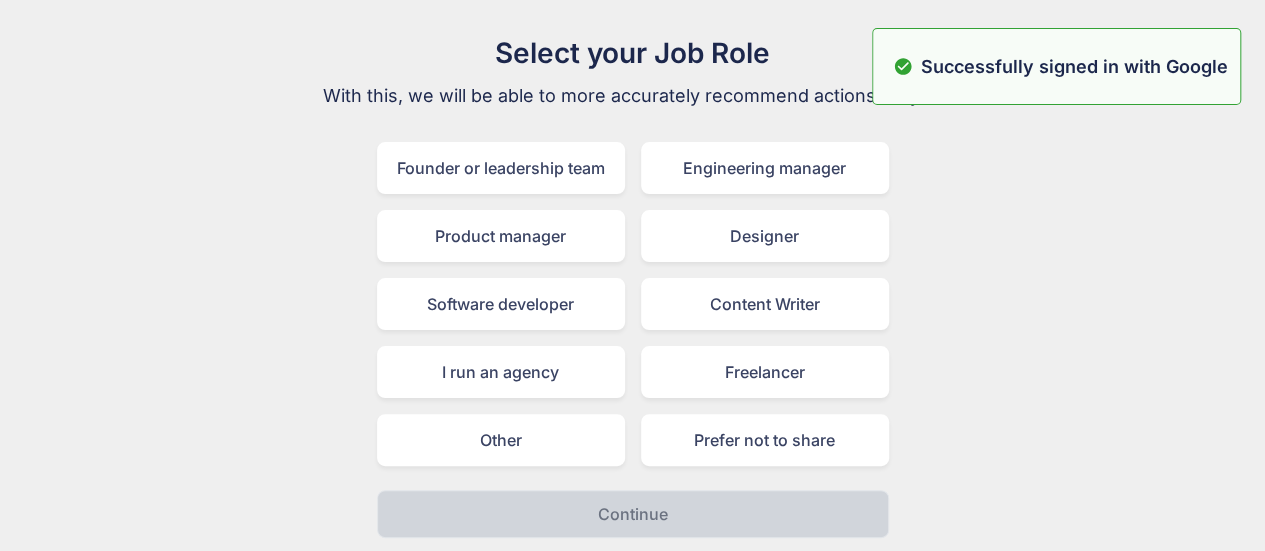 scroll, scrollTop: 78, scrollLeft: 0, axis: vertical 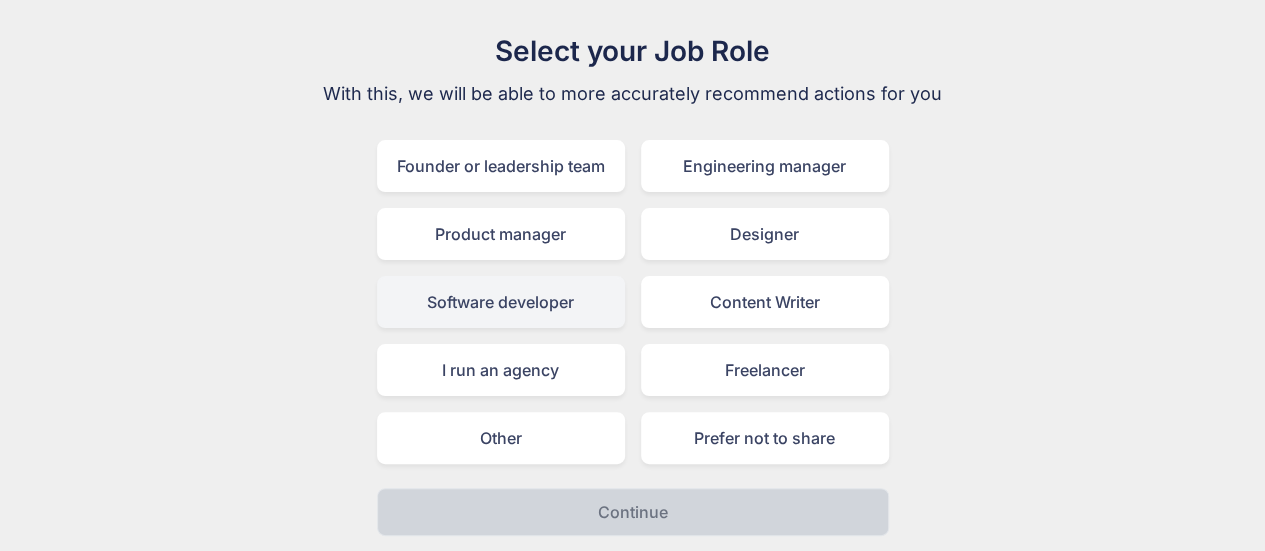 click on "Software developer" at bounding box center [501, 302] 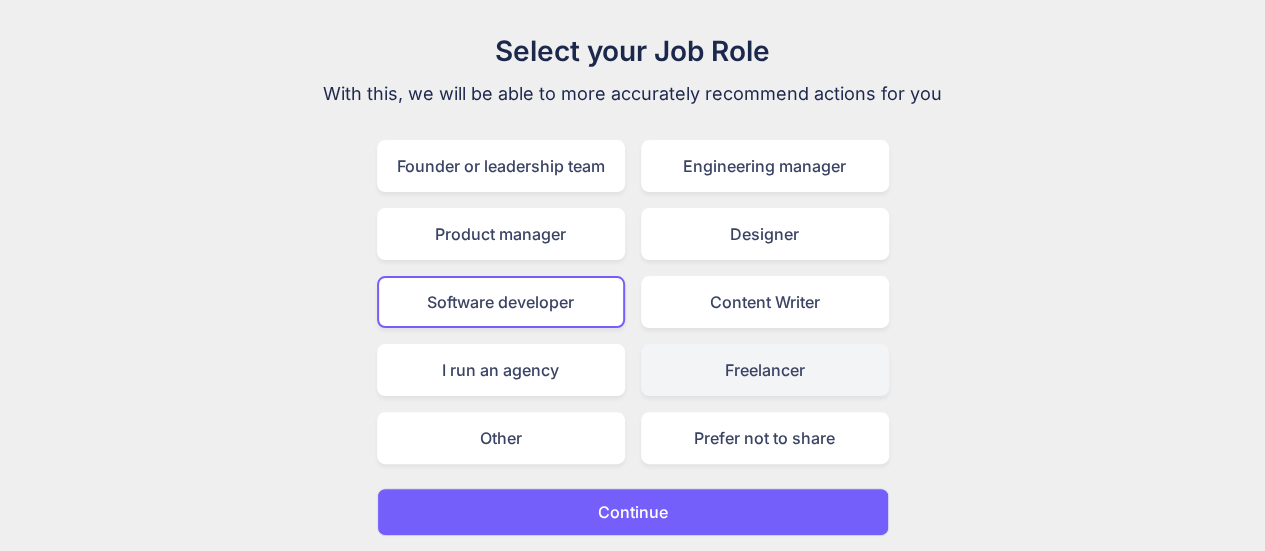 click on "Freelancer" at bounding box center (765, 370) 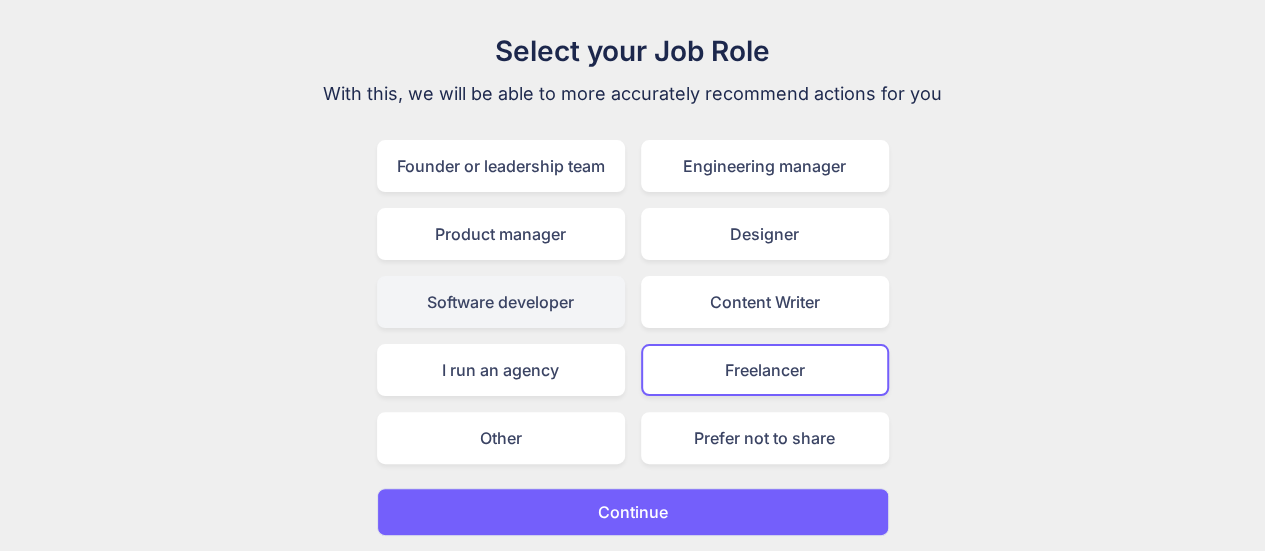 click on "Software developer" at bounding box center [501, 302] 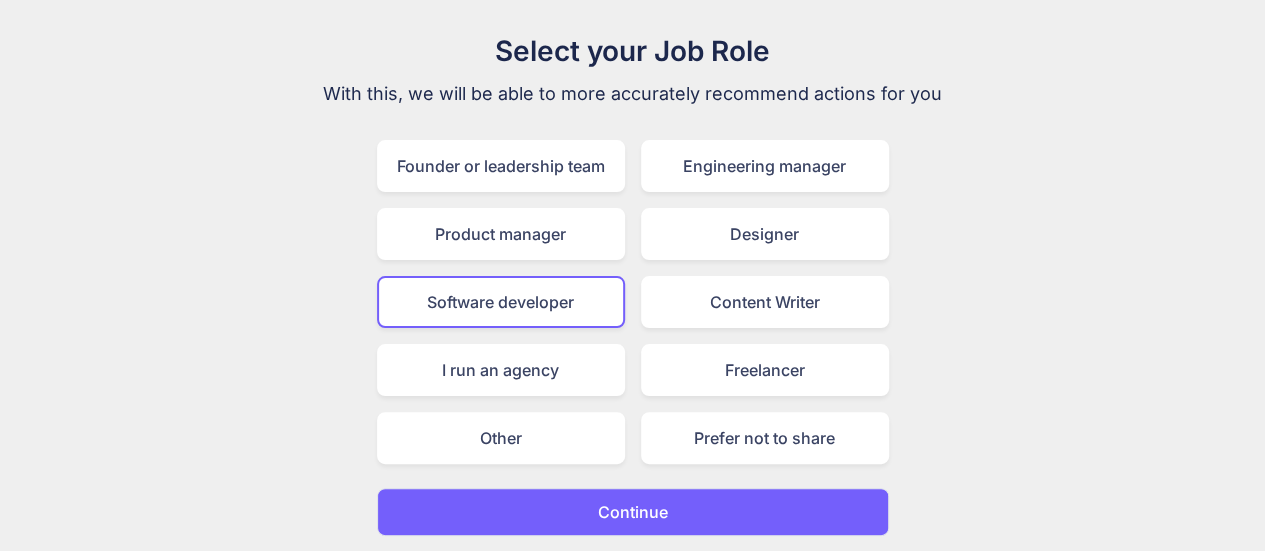 click on "Continue" at bounding box center (633, 512) 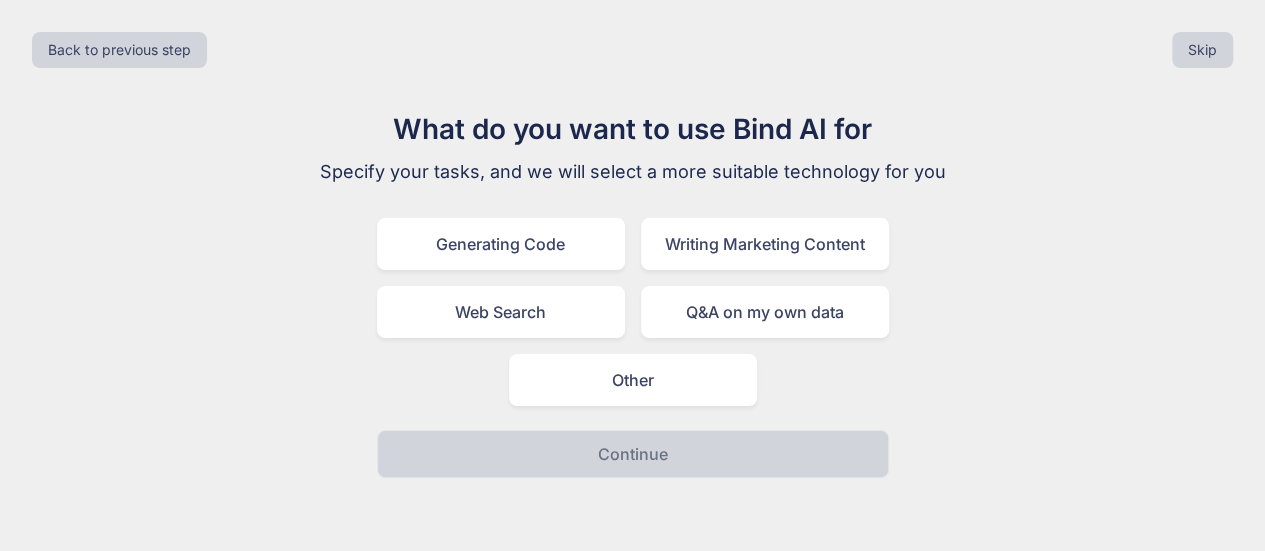 scroll, scrollTop: 0, scrollLeft: 0, axis: both 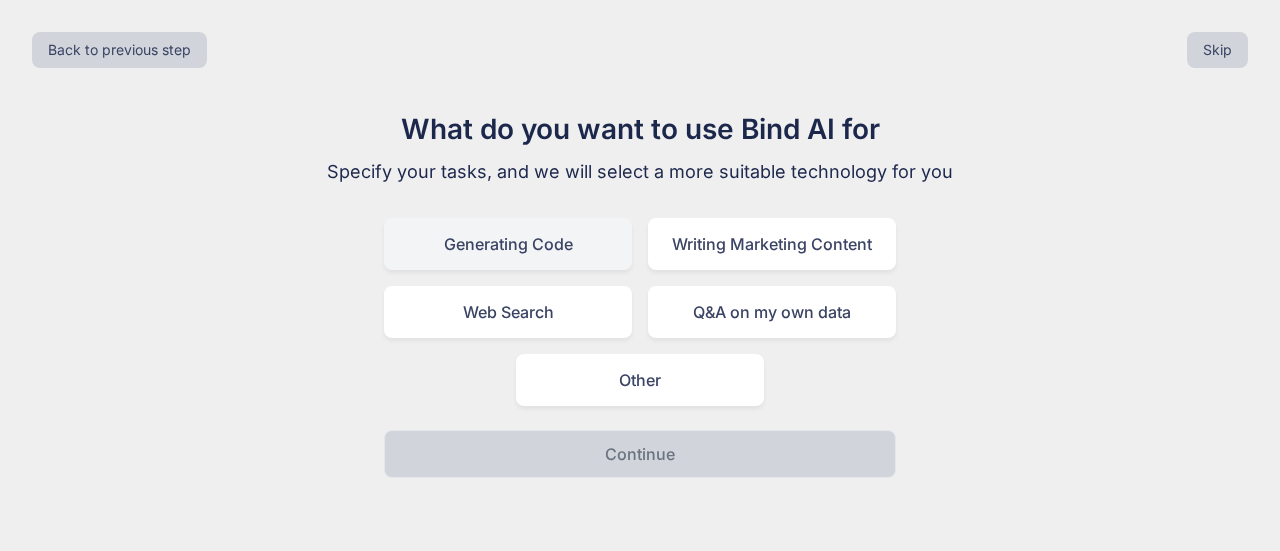 click on "Generating Code" at bounding box center [508, 244] 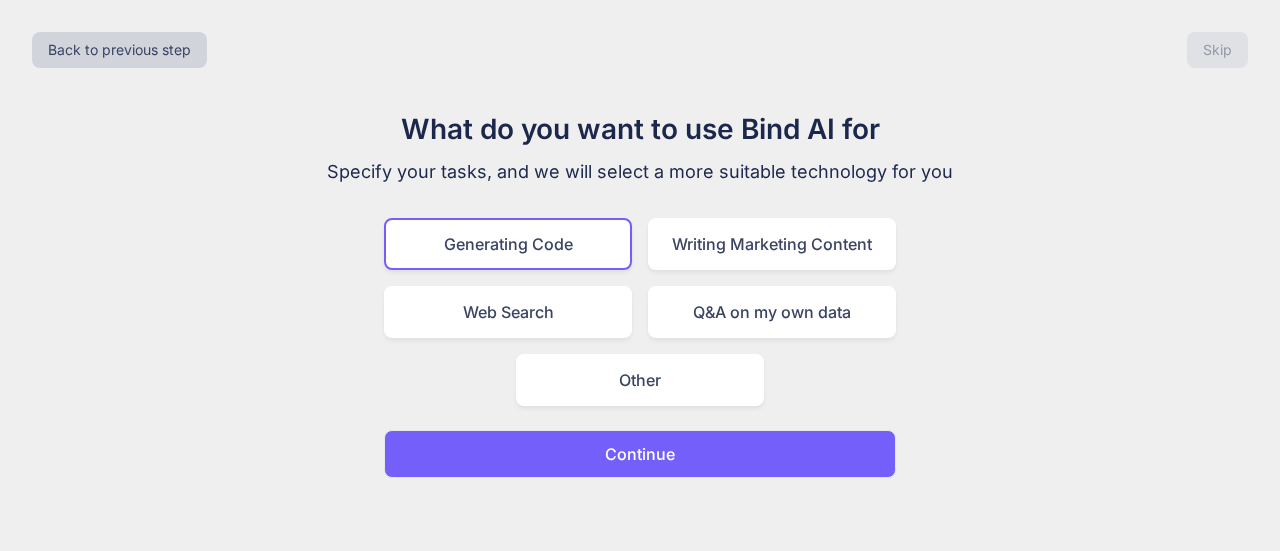 click on "Continue" at bounding box center [640, 454] 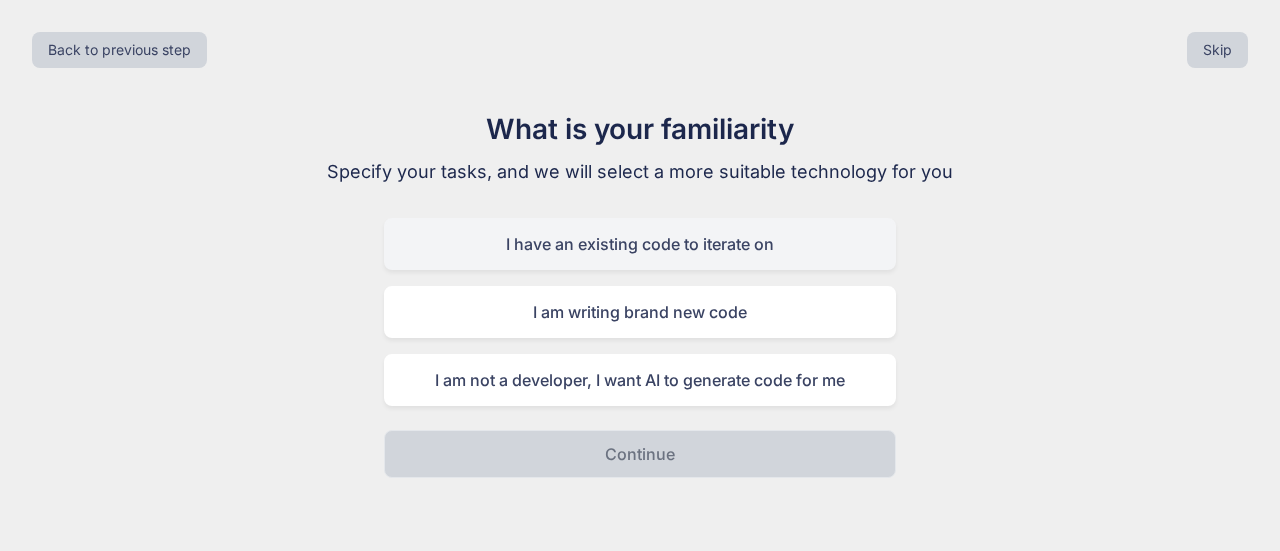 click on "I have an existing code to iterate on" at bounding box center [640, 244] 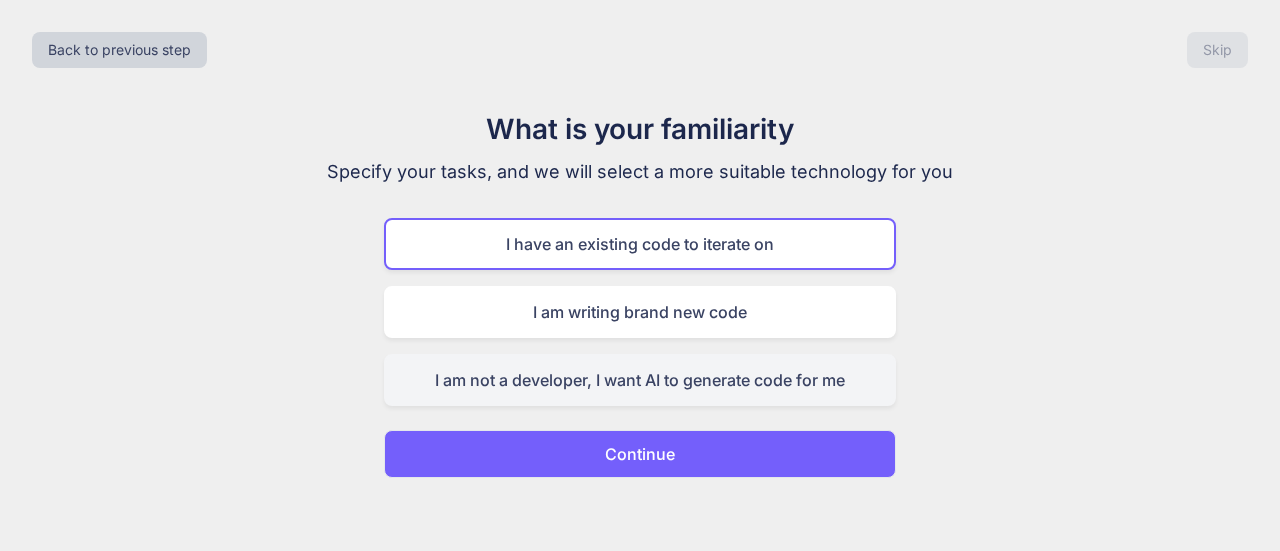click on "I am not a developer, I want AI to generate code for me" at bounding box center [640, 380] 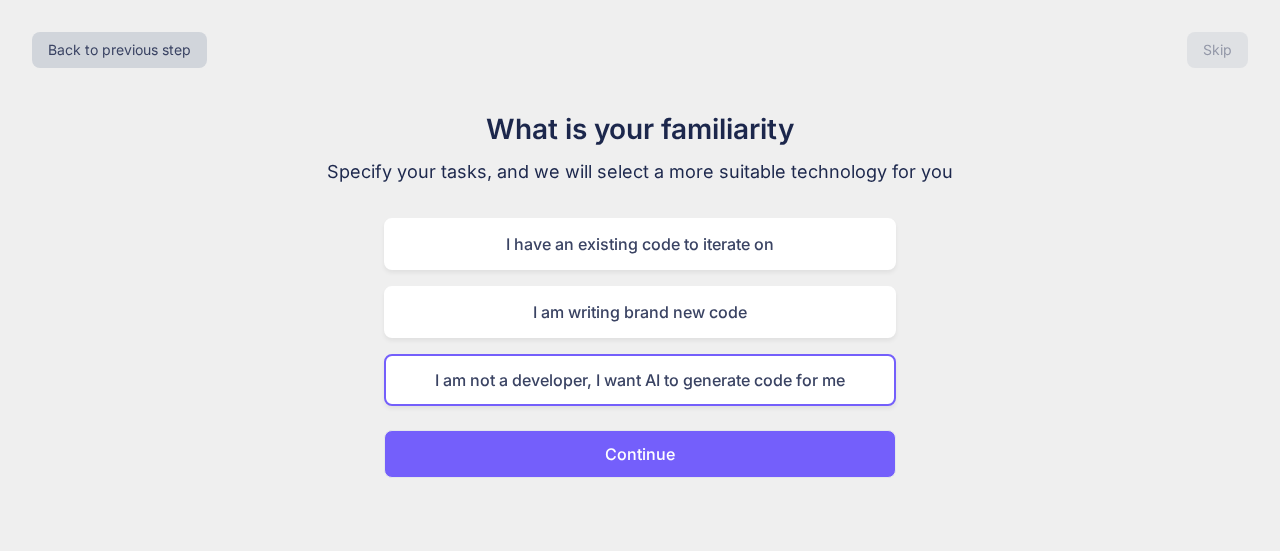 click on "Continue" at bounding box center [640, 454] 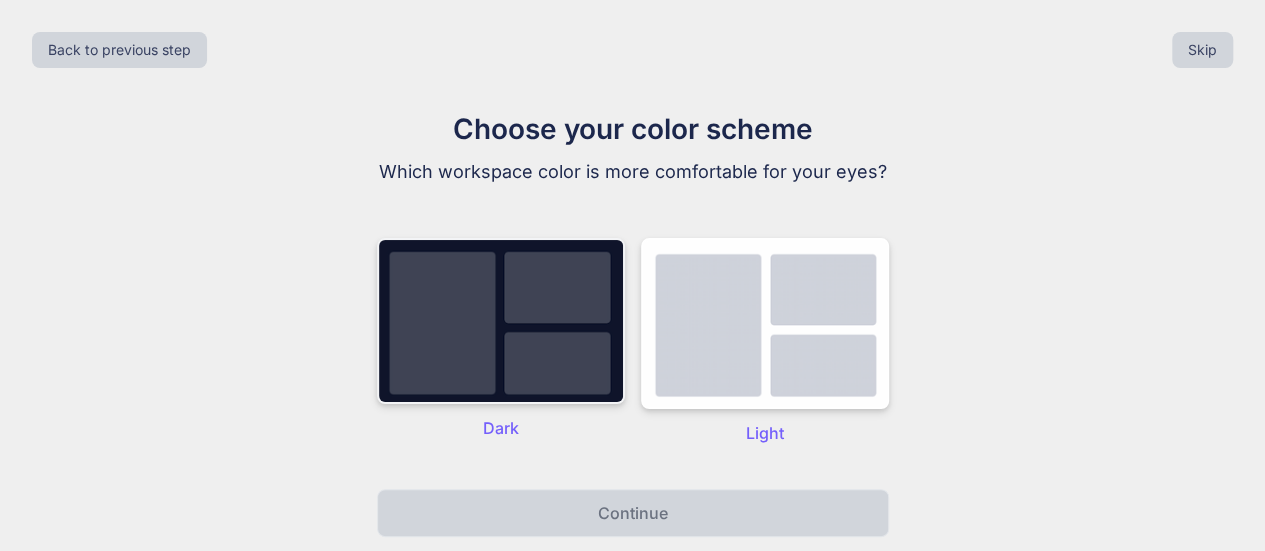 click at bounding box center [501, 321] 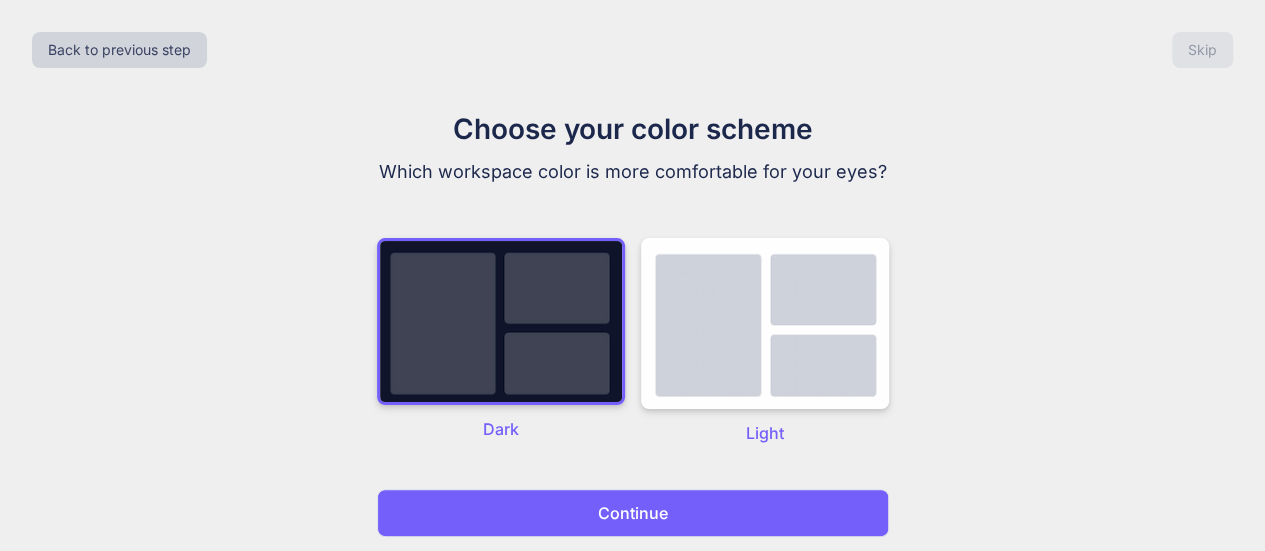 click on "Continue" at bounding box center [633, 513] 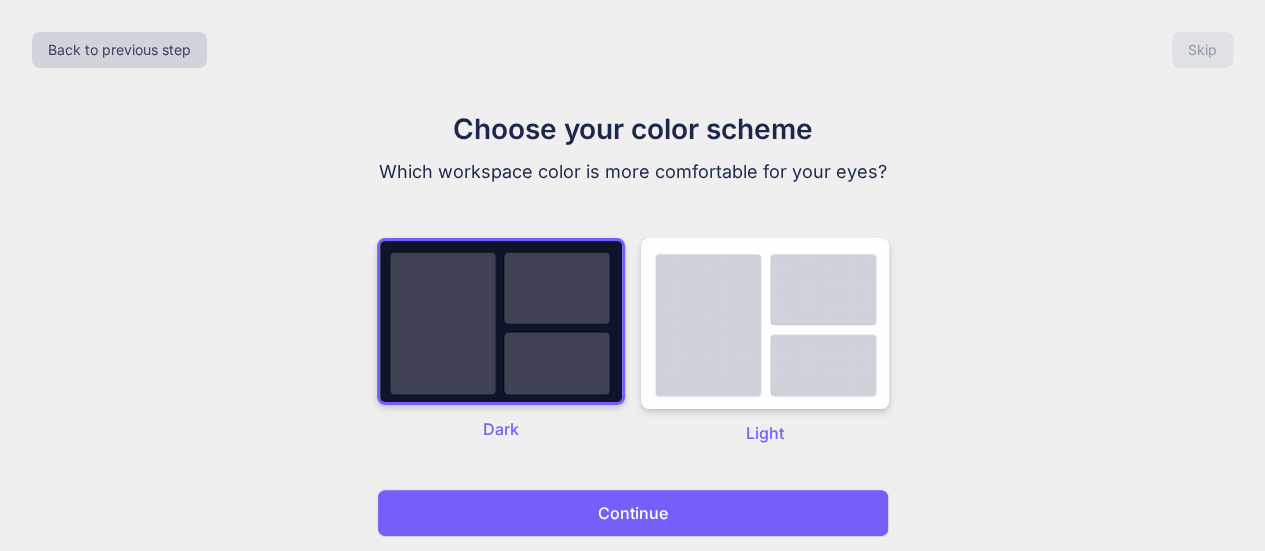 click on "Continue" at bounding box center [633, 513] 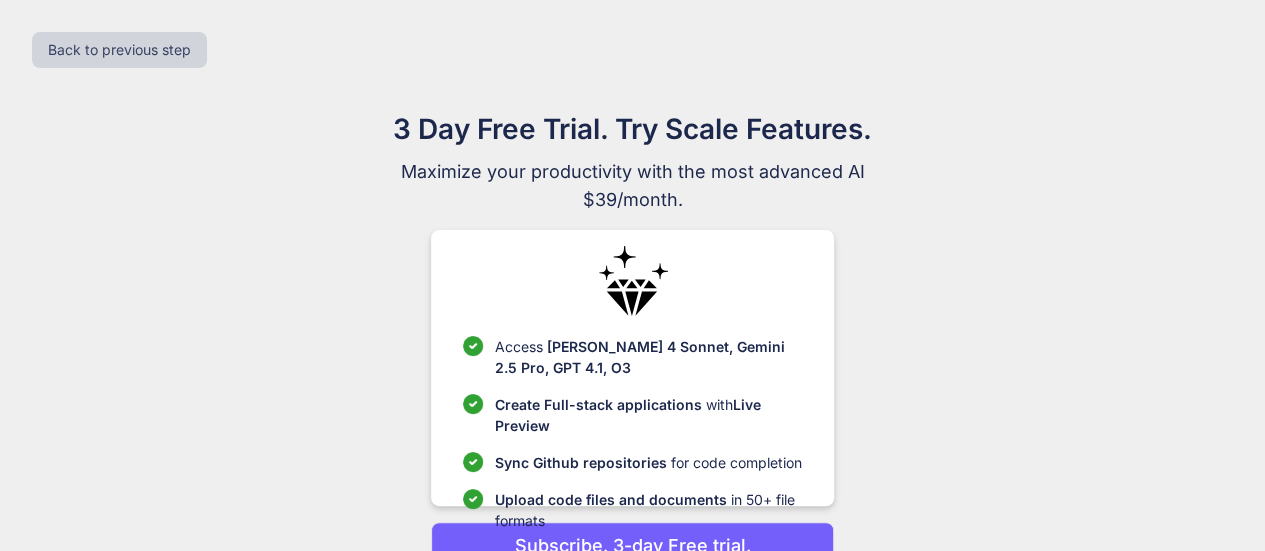 scroll, scrollTop: 102, scrollLeft: 0, axis: vertical 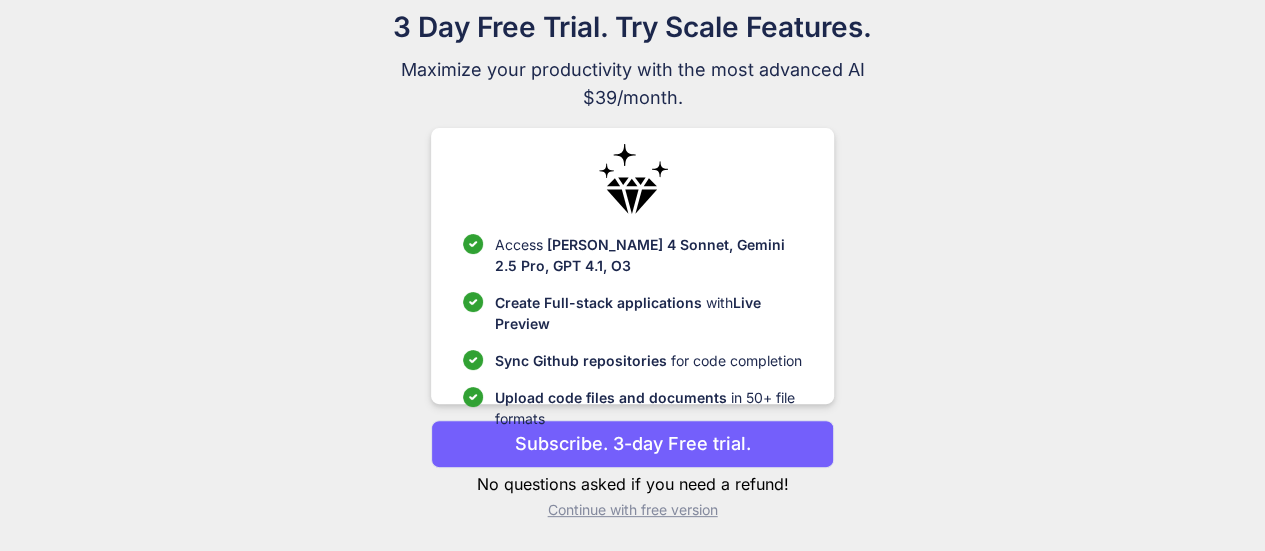 click on "Subscribe. 3-day Free trial." at bounding box center (633, 443) 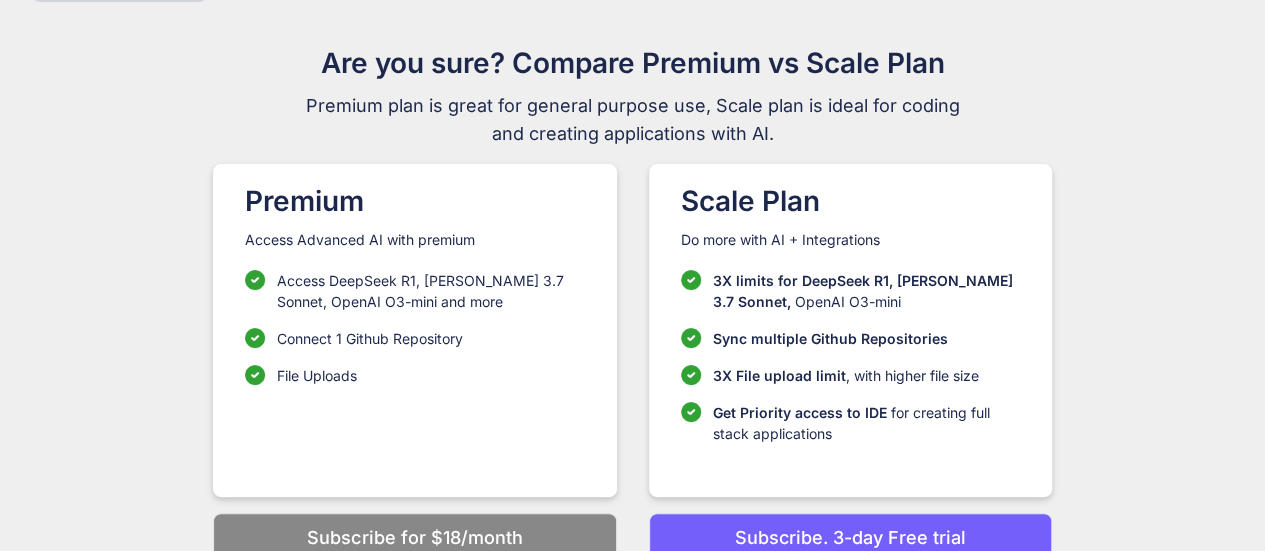 scroll, scrollTop: 110, scrollLeft: 0, axis: vertical 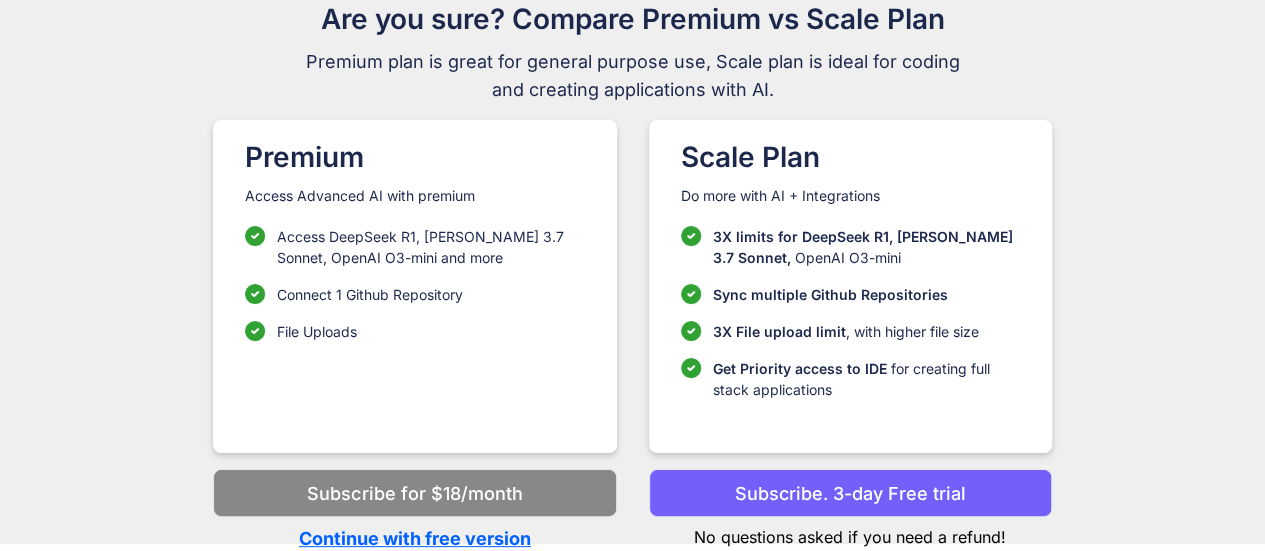 click on "Continue with free version" at bounding box center [414, 538] 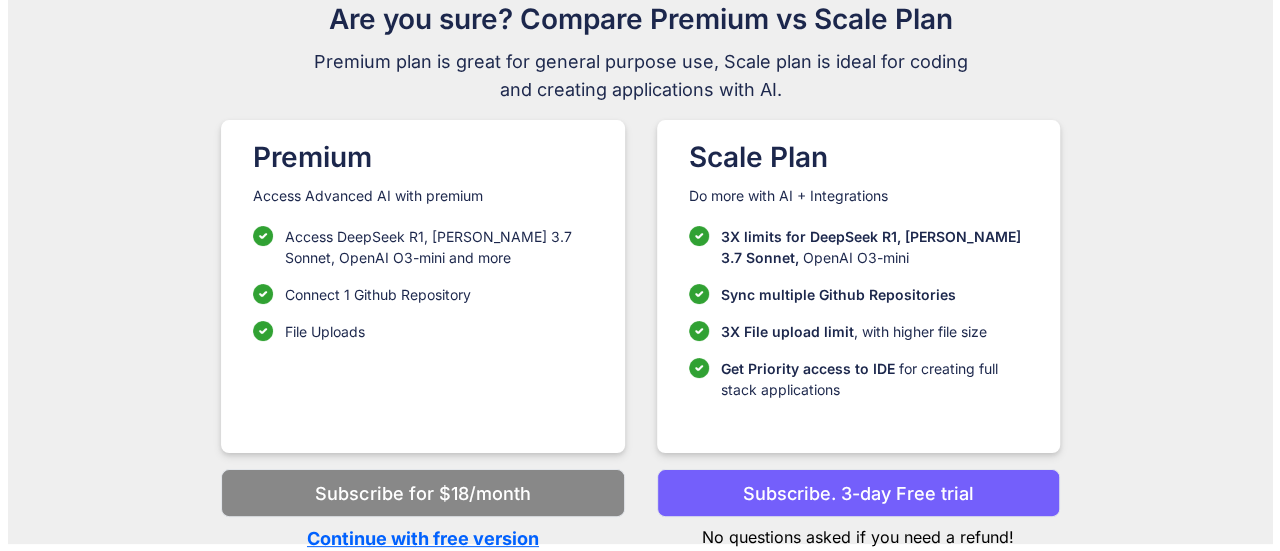 scroll, scrollTop: 0, scrollLeft: 0, axis: both 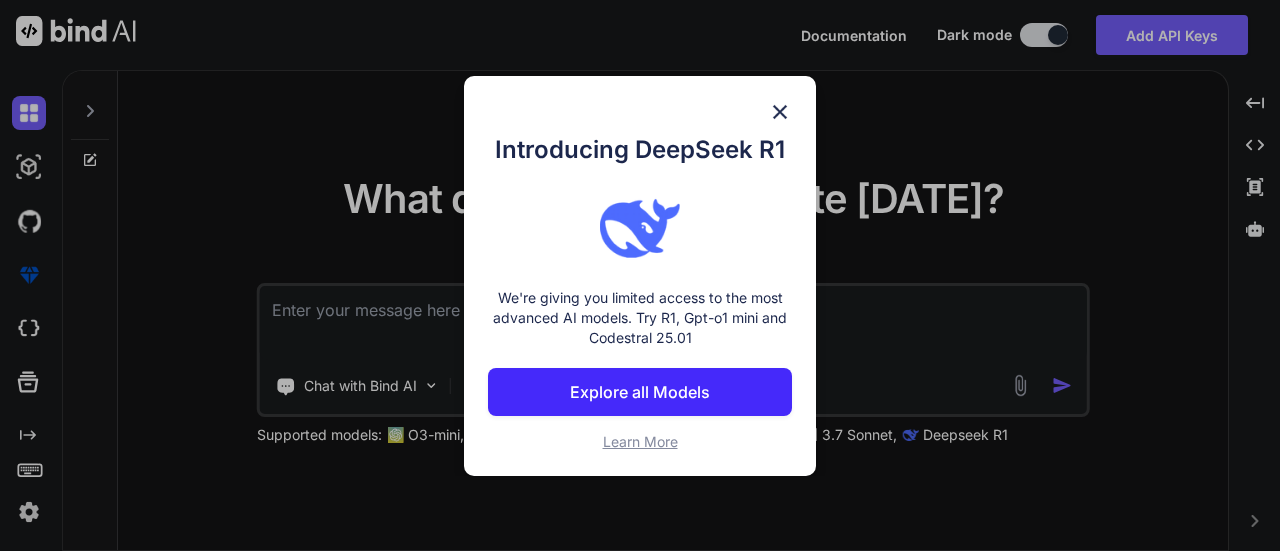 click at bounding box center [780, 112] 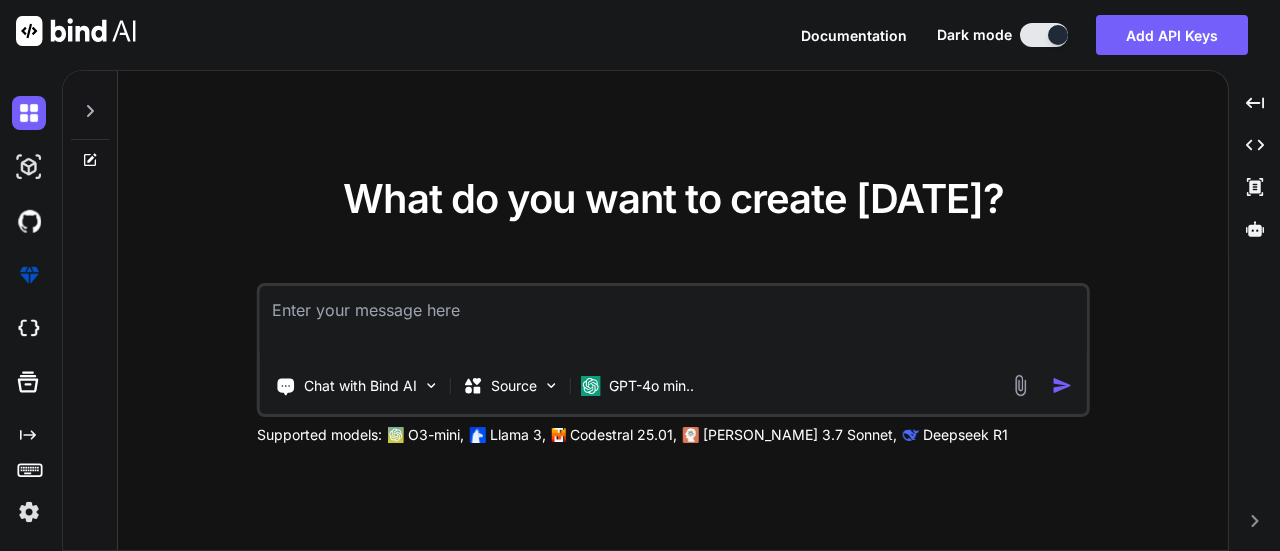 click at bounding box center (1044, 35) 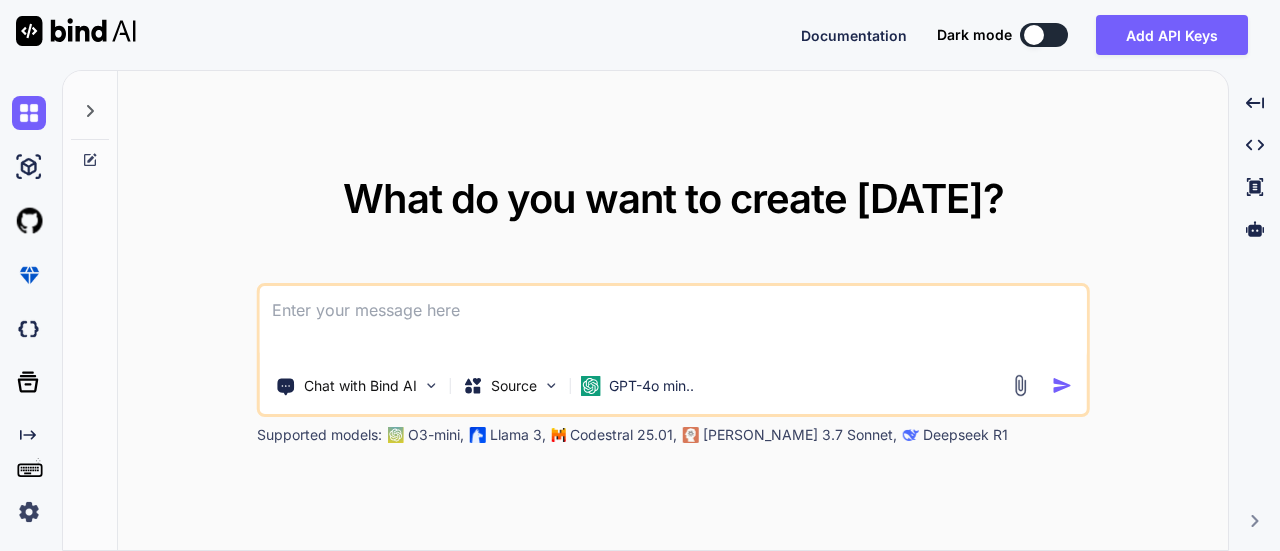 click at bounding box center [673, 323] 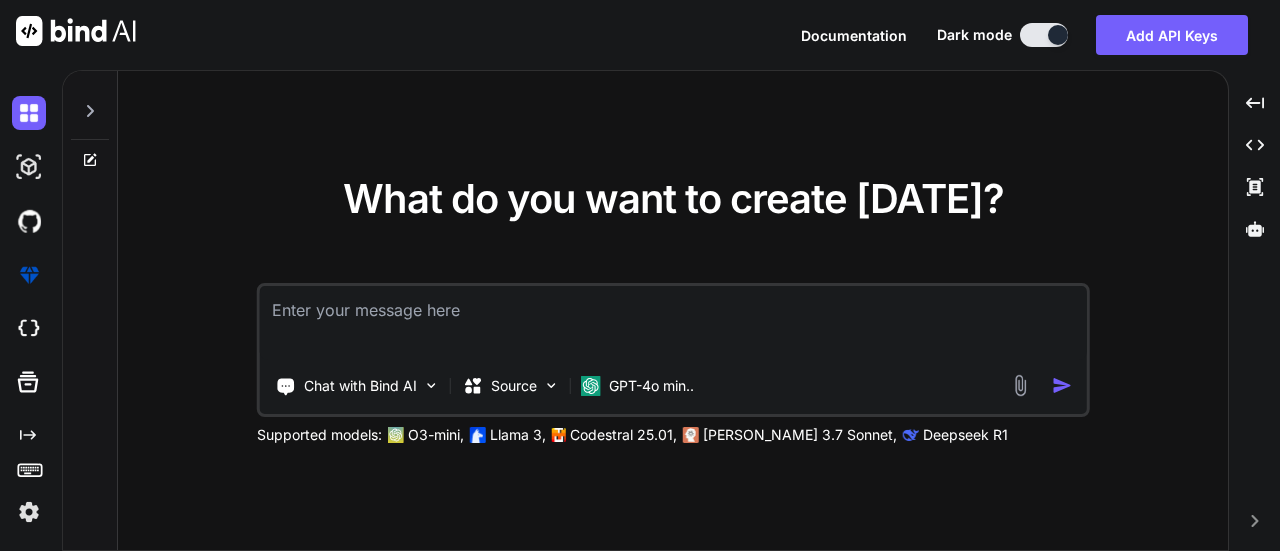 click at bounding box center [673, 323] 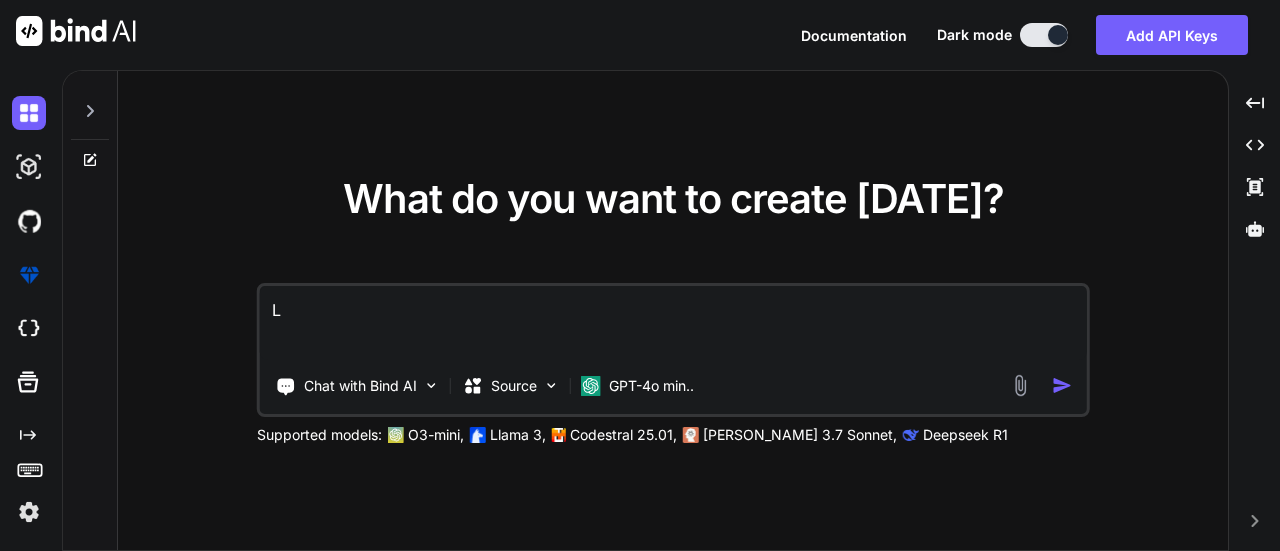 type on "x" 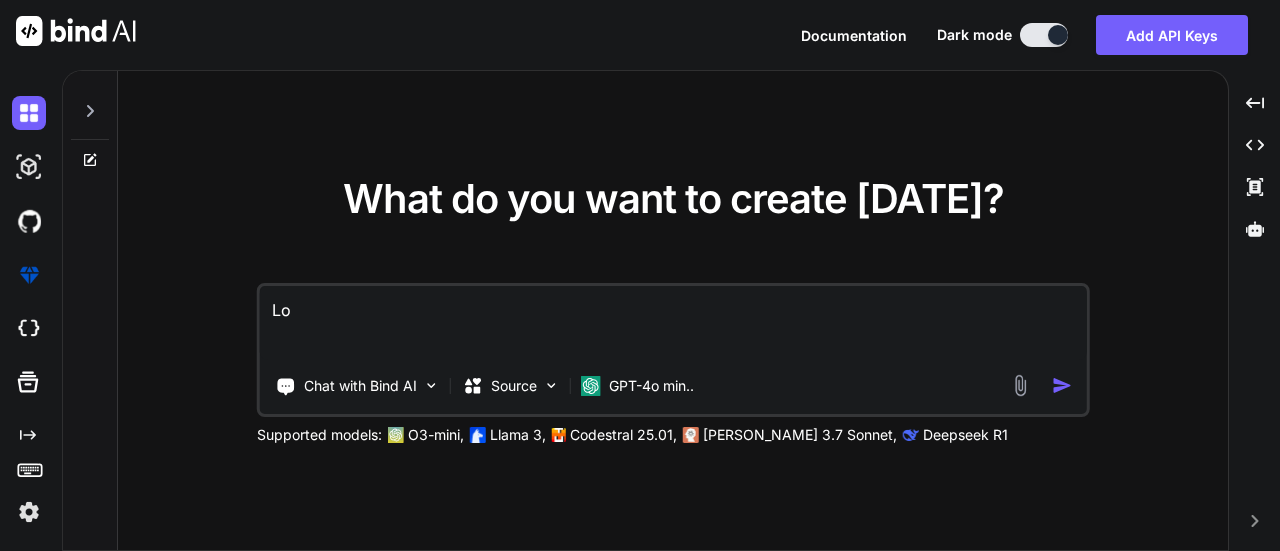 type on "x" 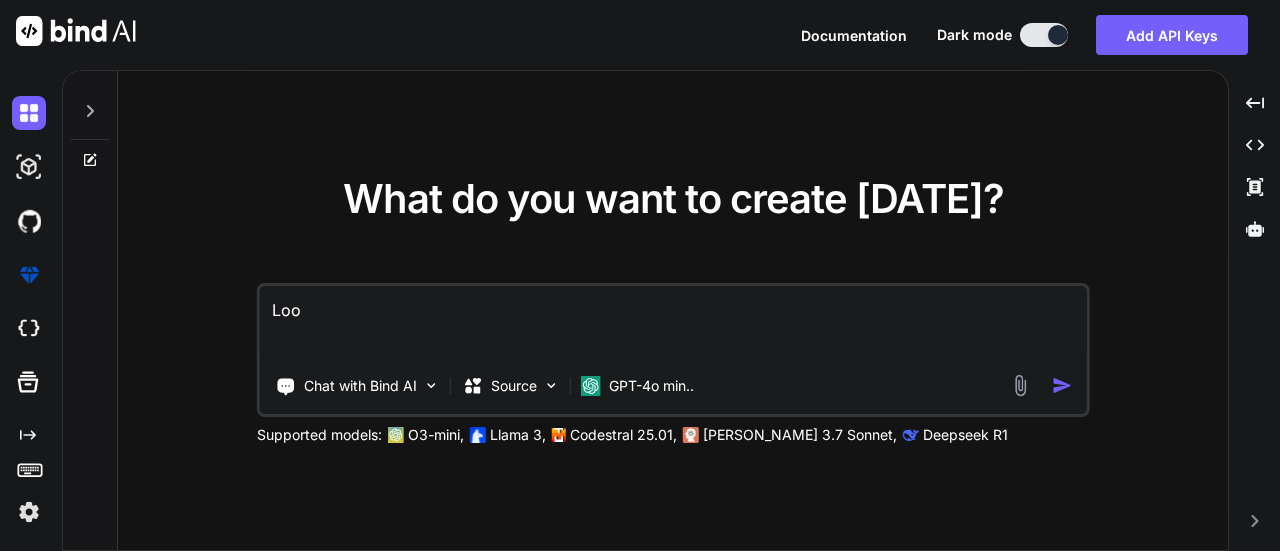 type on "x" 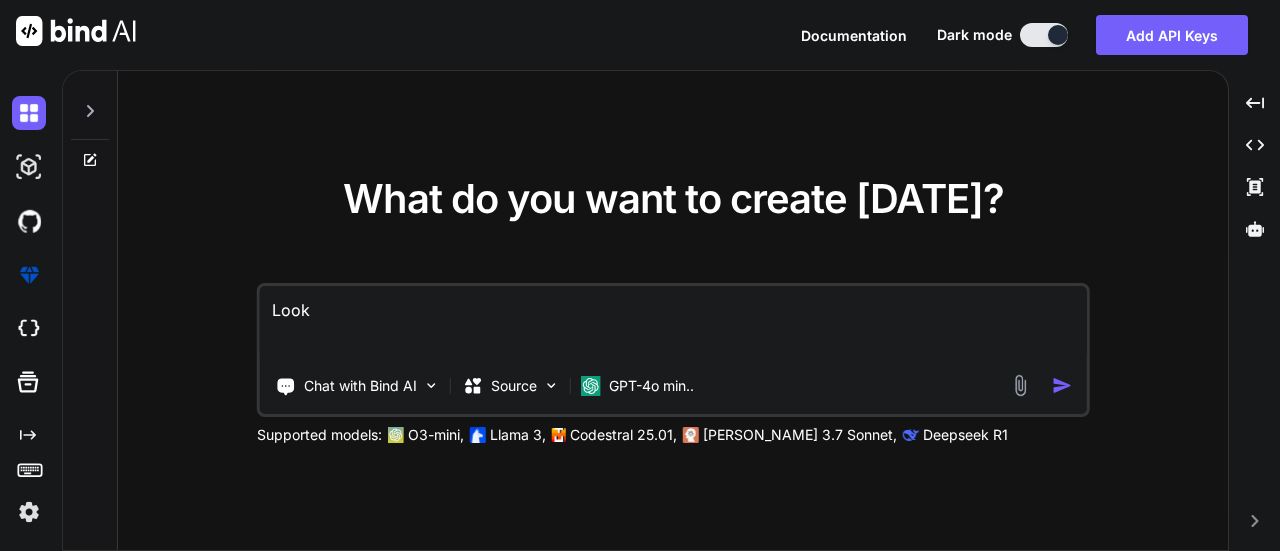 type on "x" 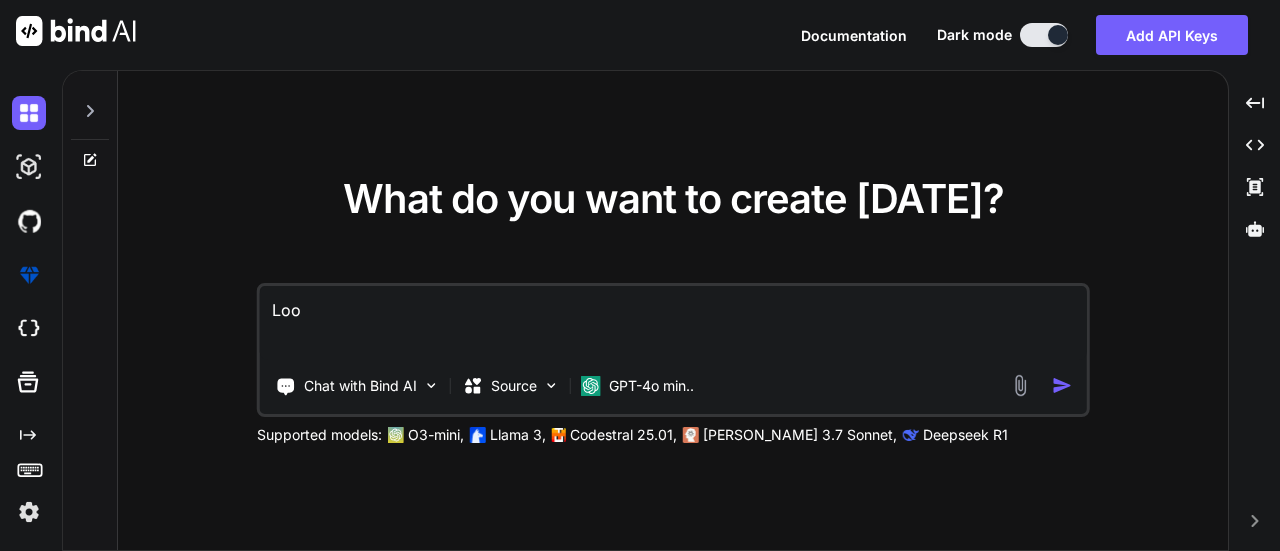 type on "x" 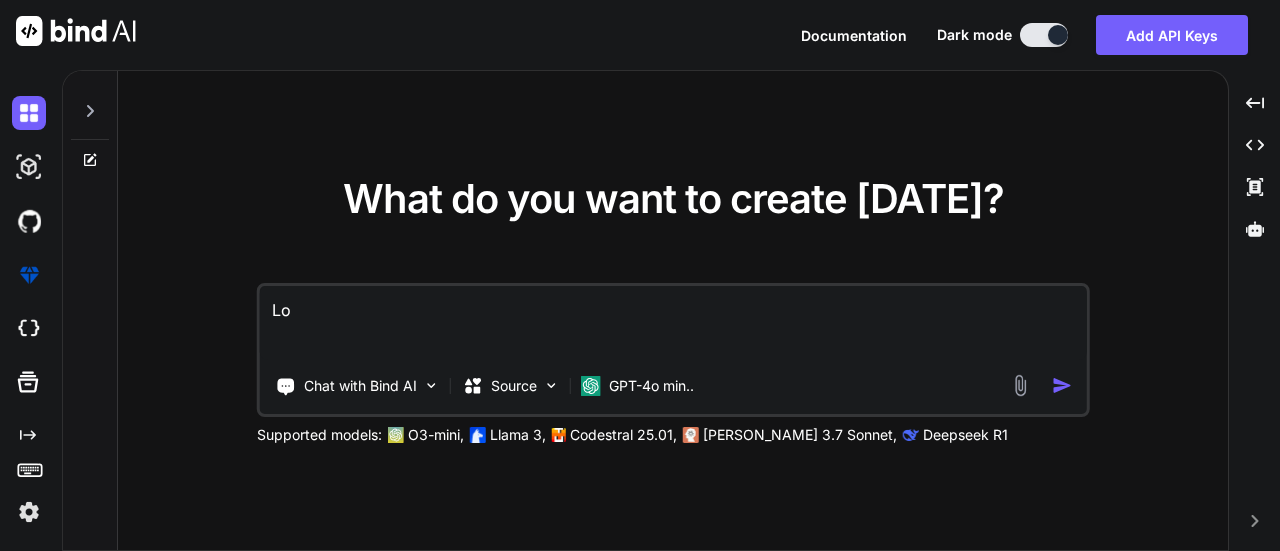 type on "x" 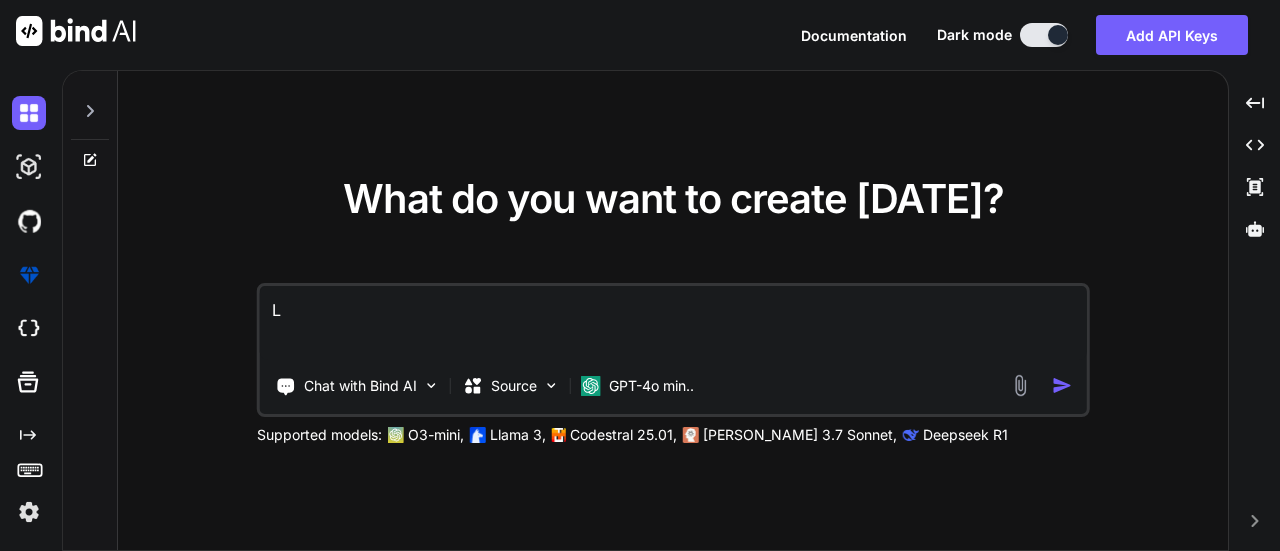 type on "x" 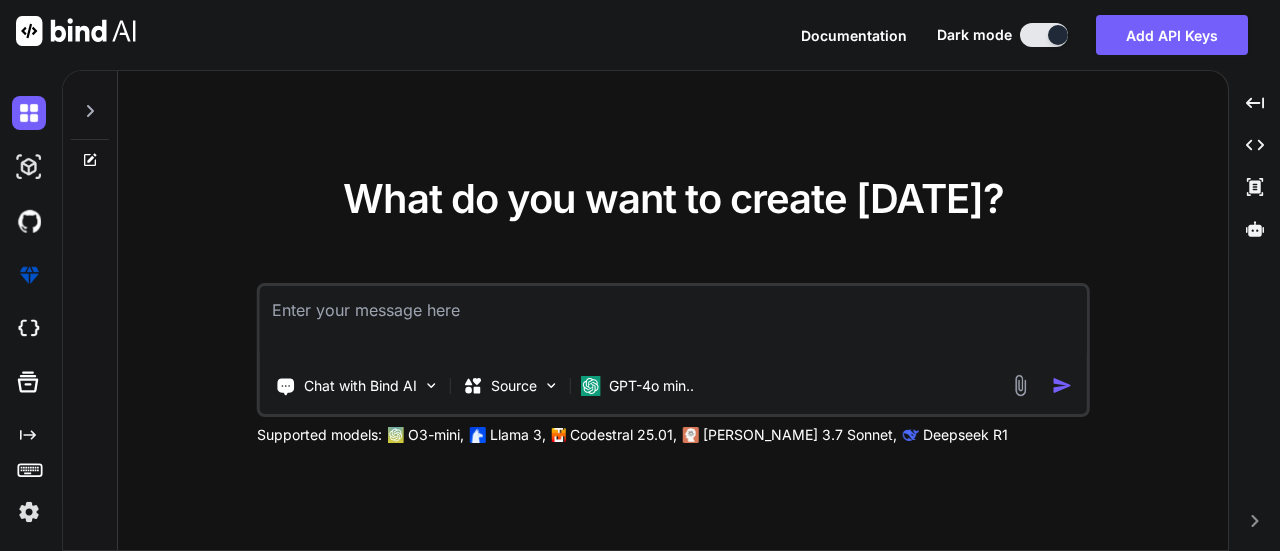 type on "x" 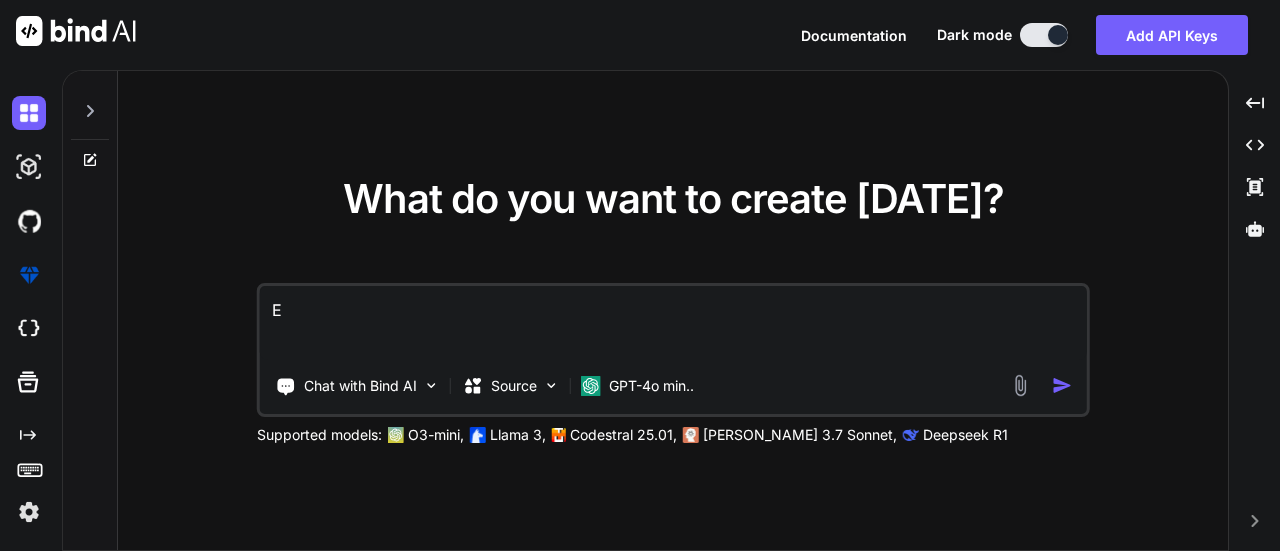 type on "x" 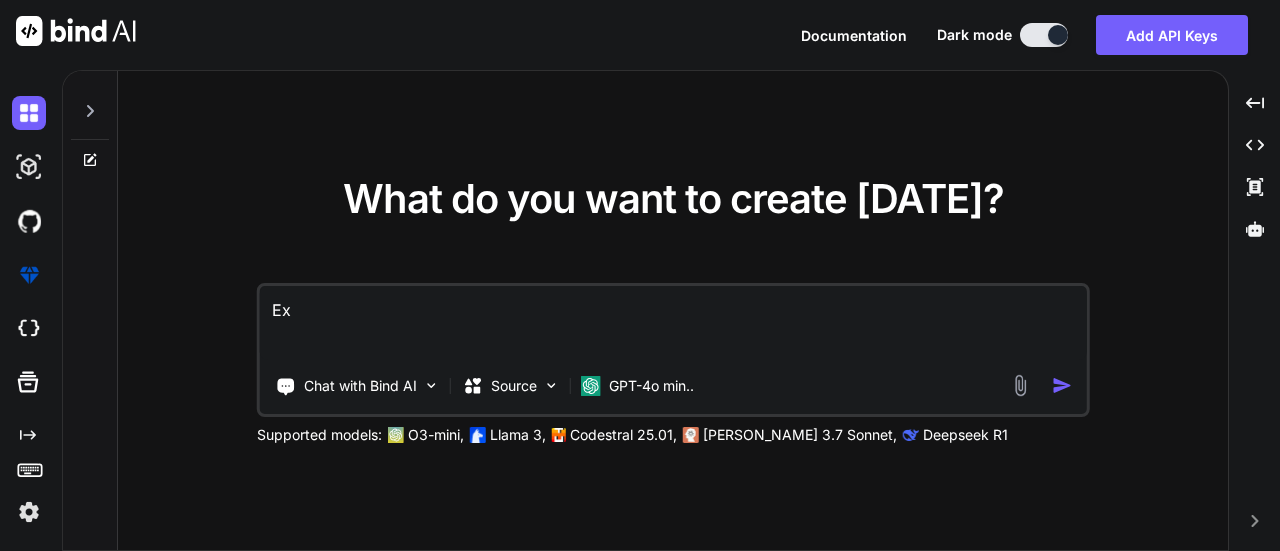 type on "x" 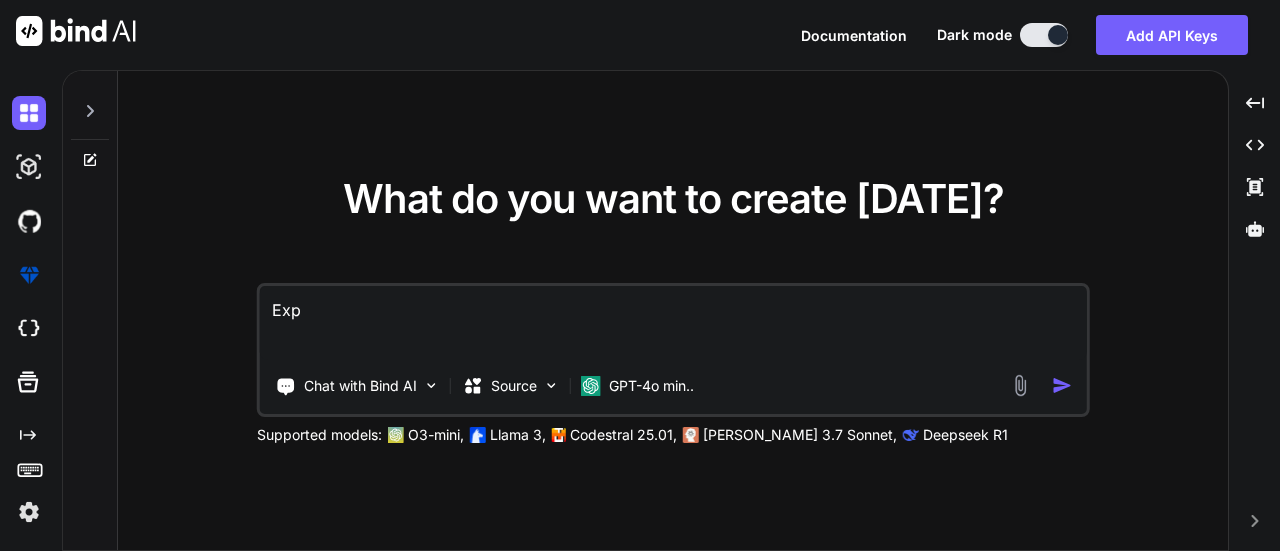 type on "x" 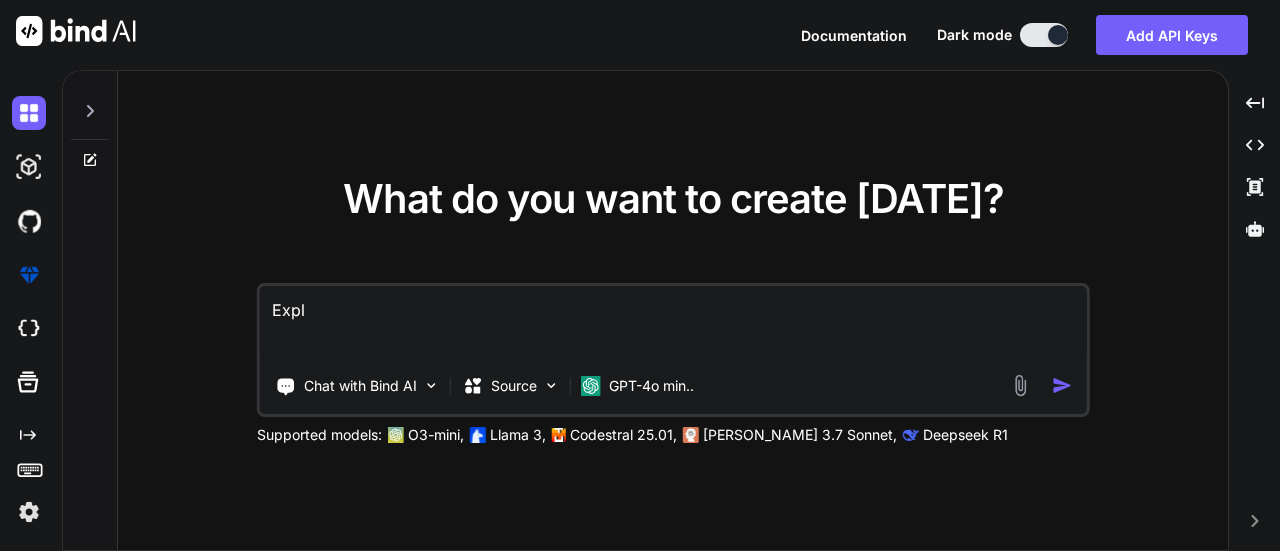 type on "Expla" 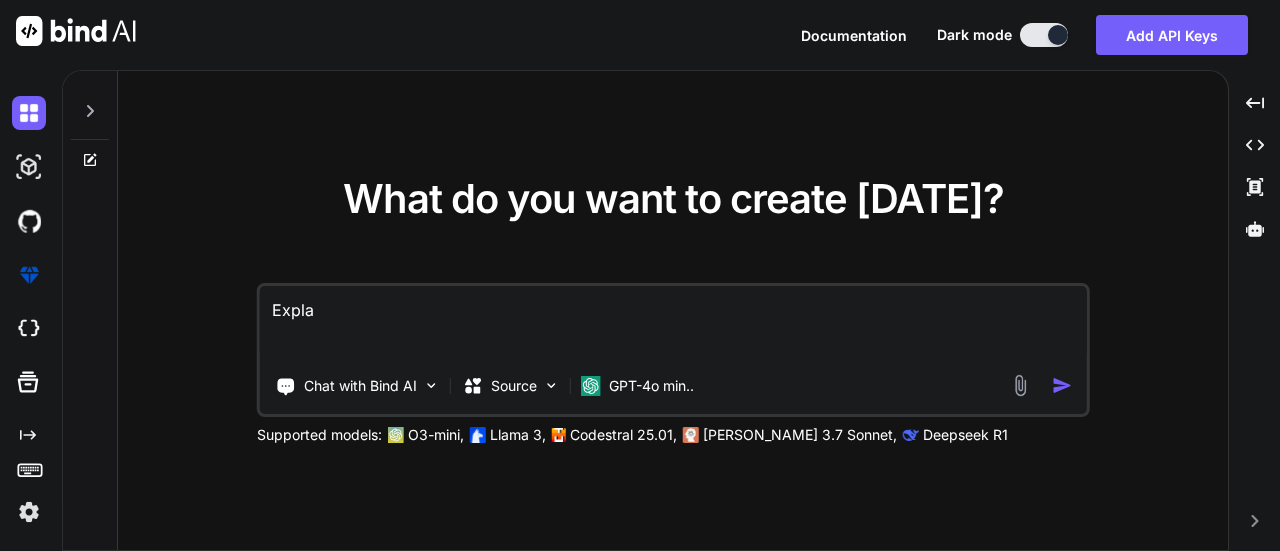 type on "x" 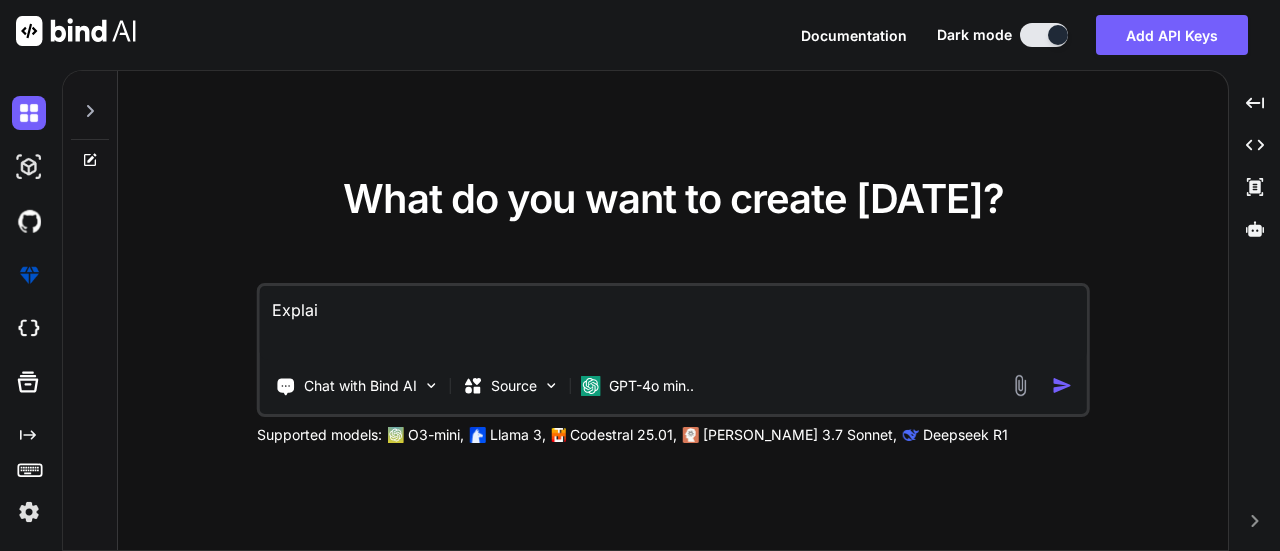 type on "x" 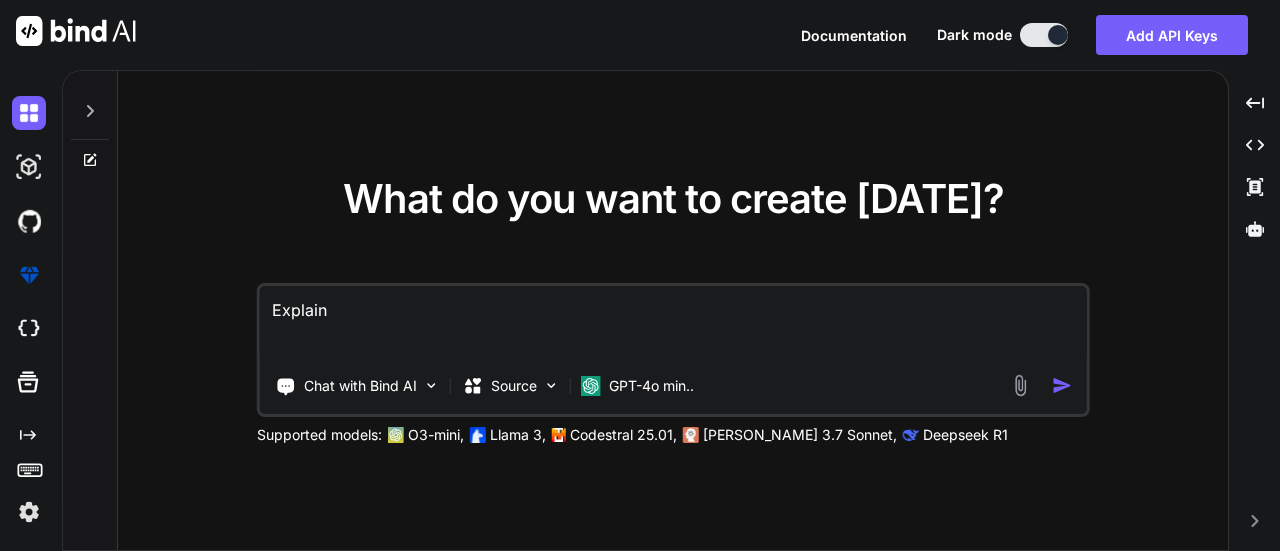 type on "x" 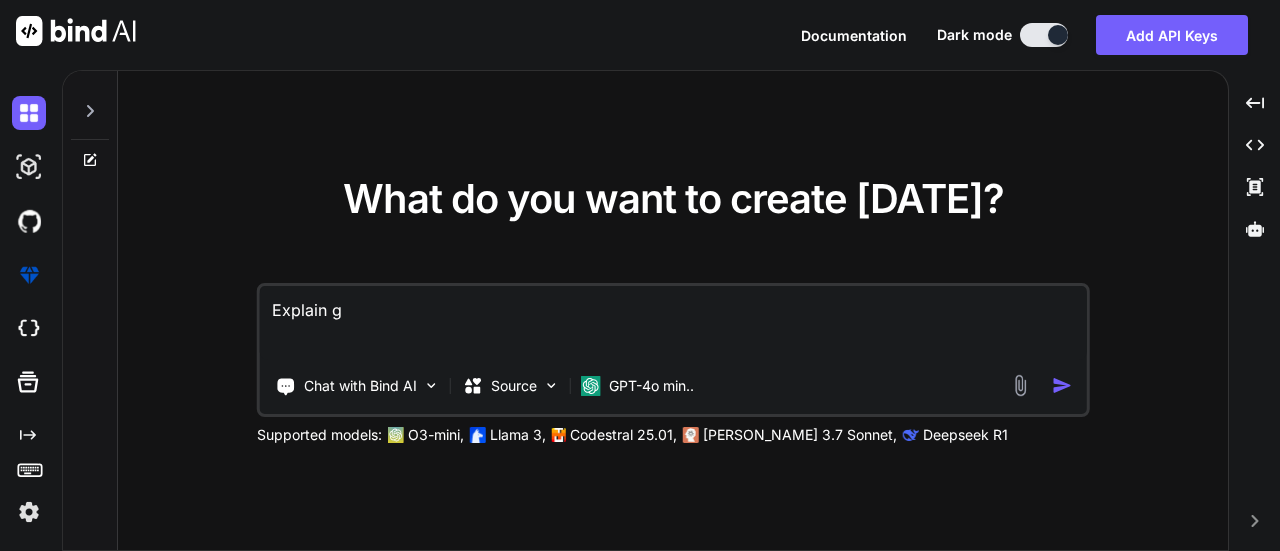 type on "x" 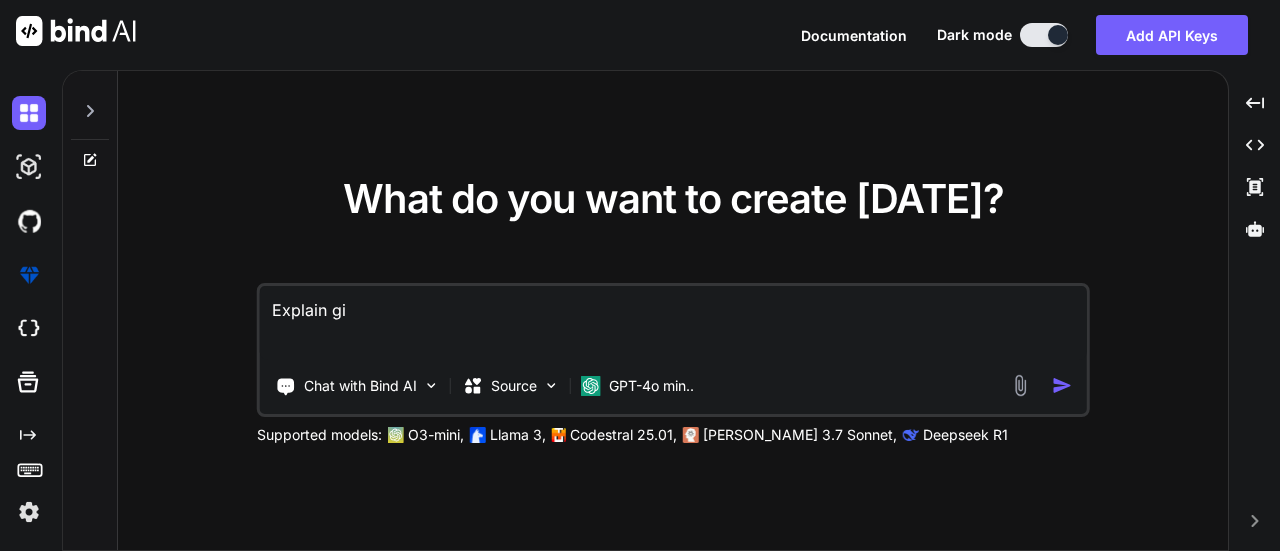 type on "x" 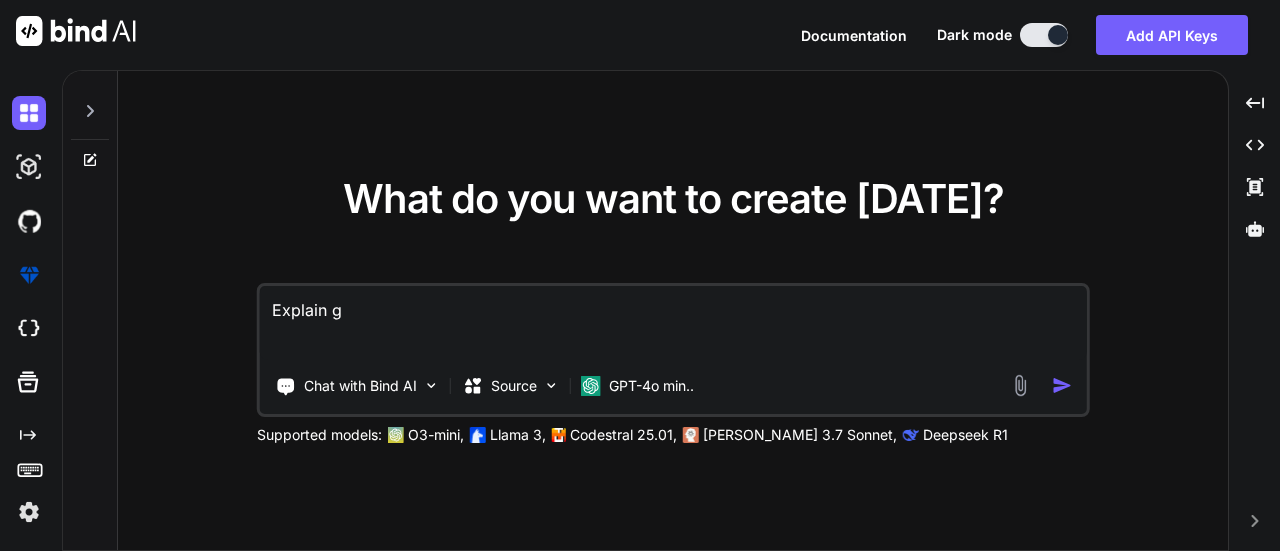 type on "x" 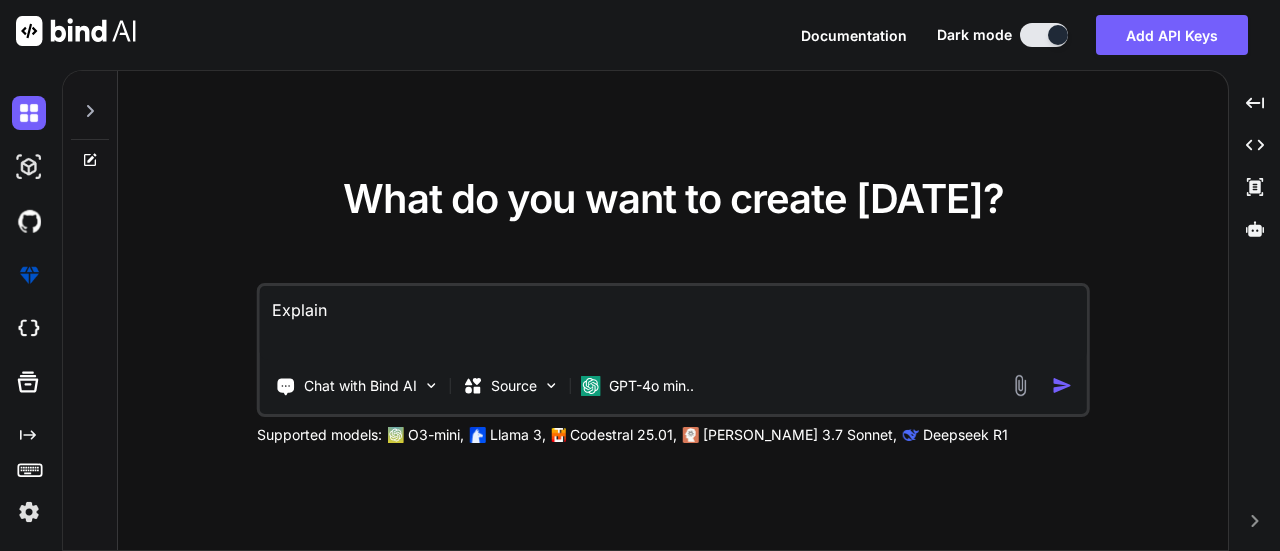 type on "x" 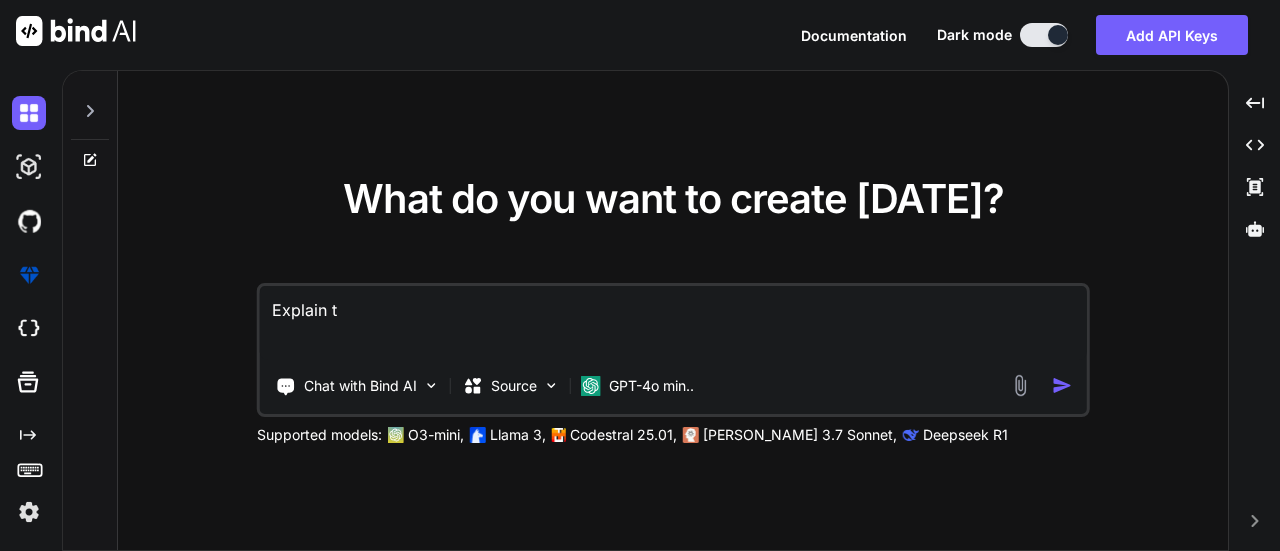type on "x" 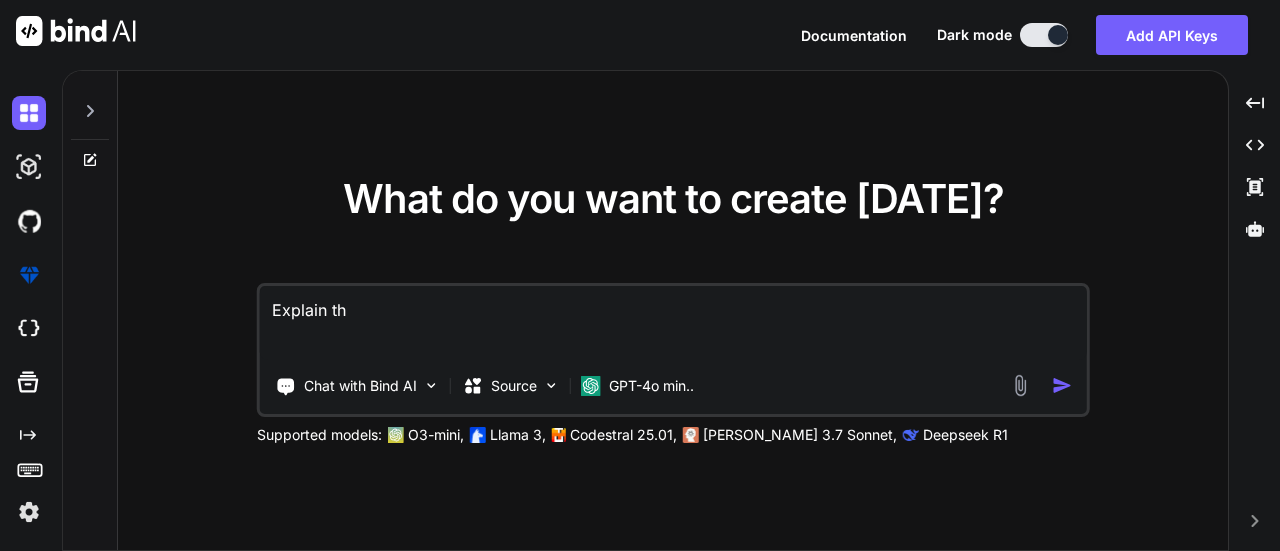 type on "x" 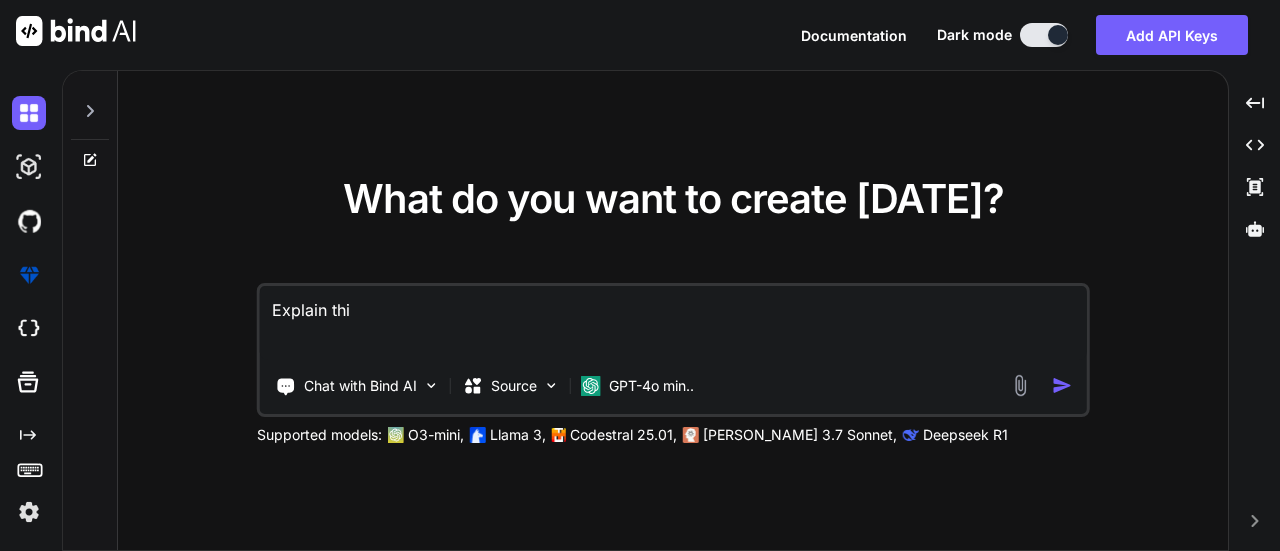type on "x" 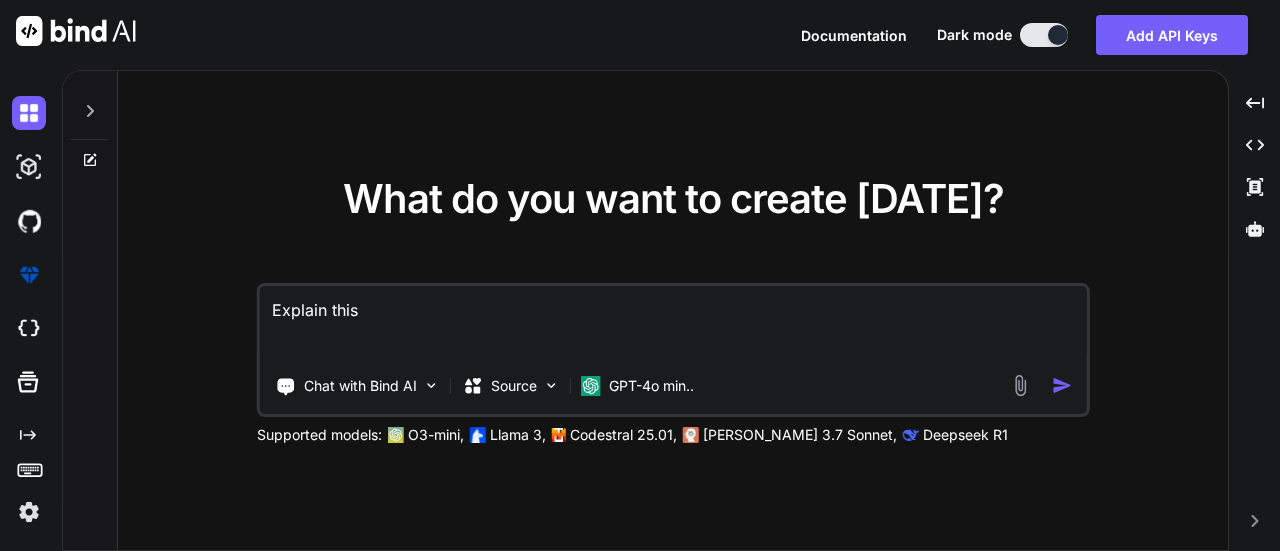 type on "x" 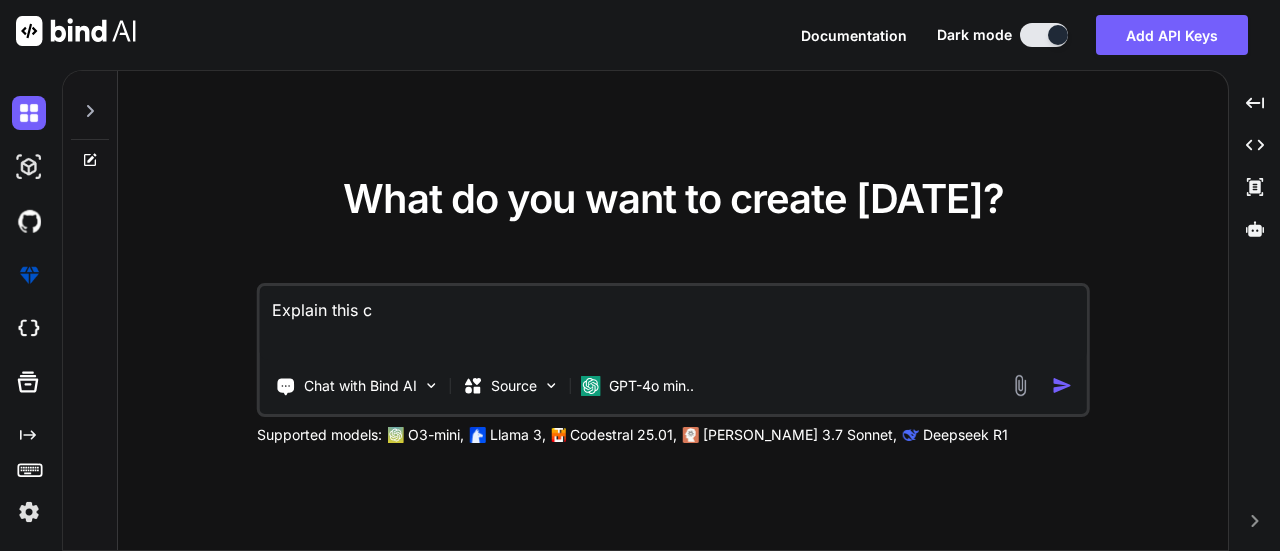 type on "x" 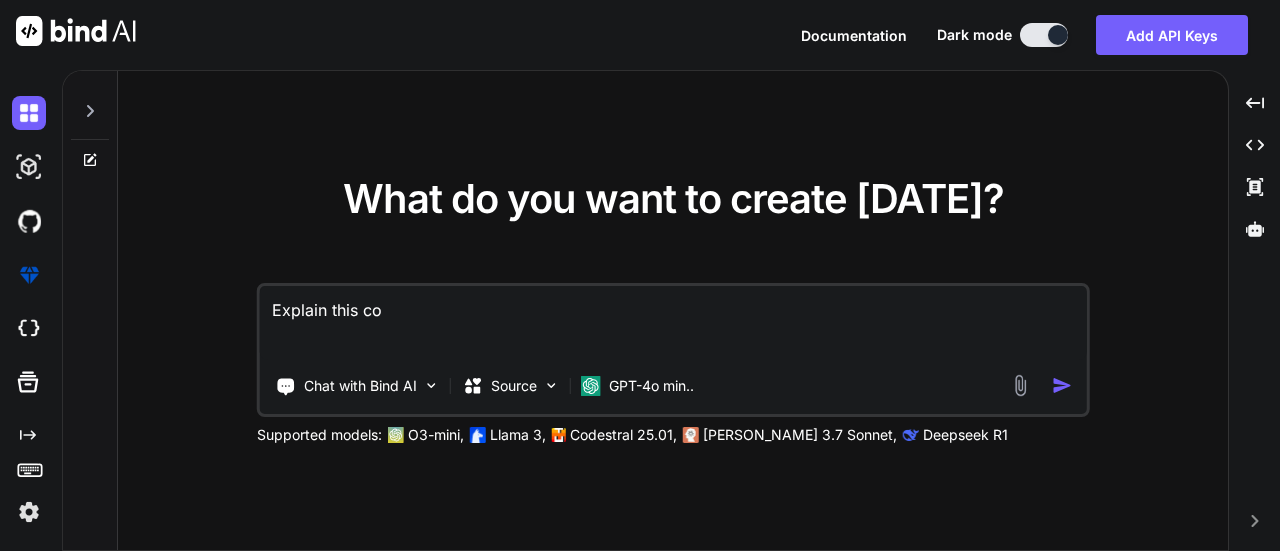 type on "x" 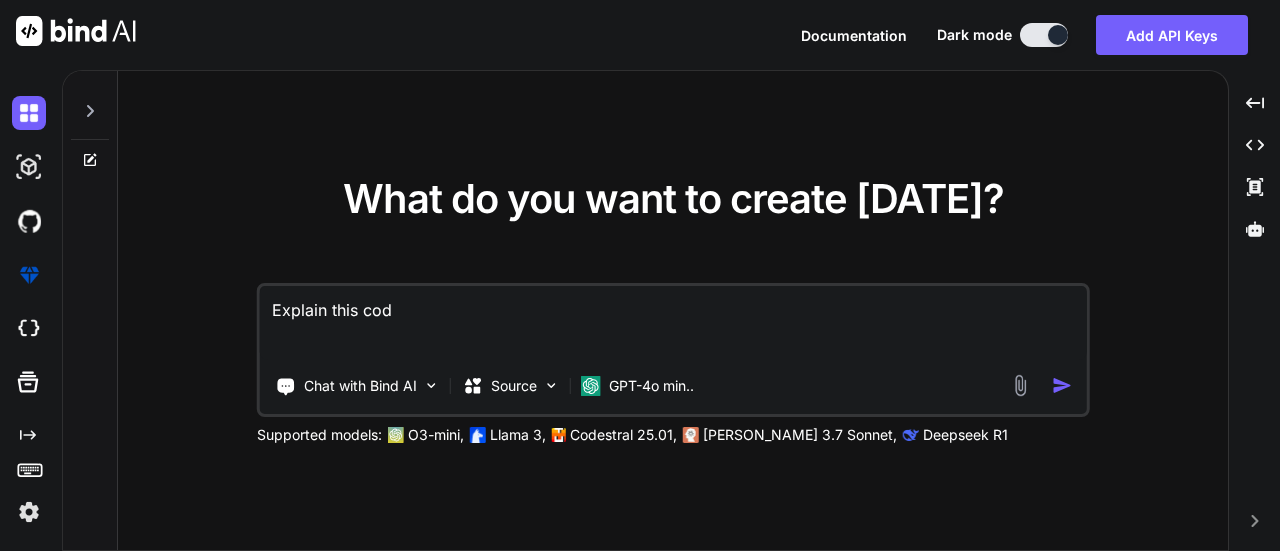 type on "x" 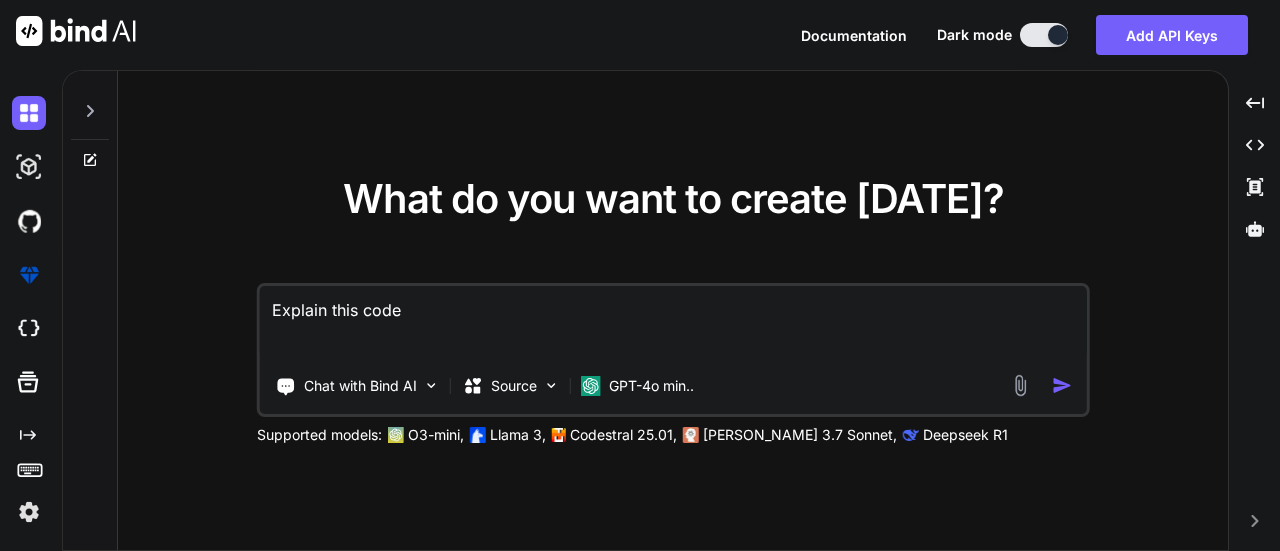 type on "x" 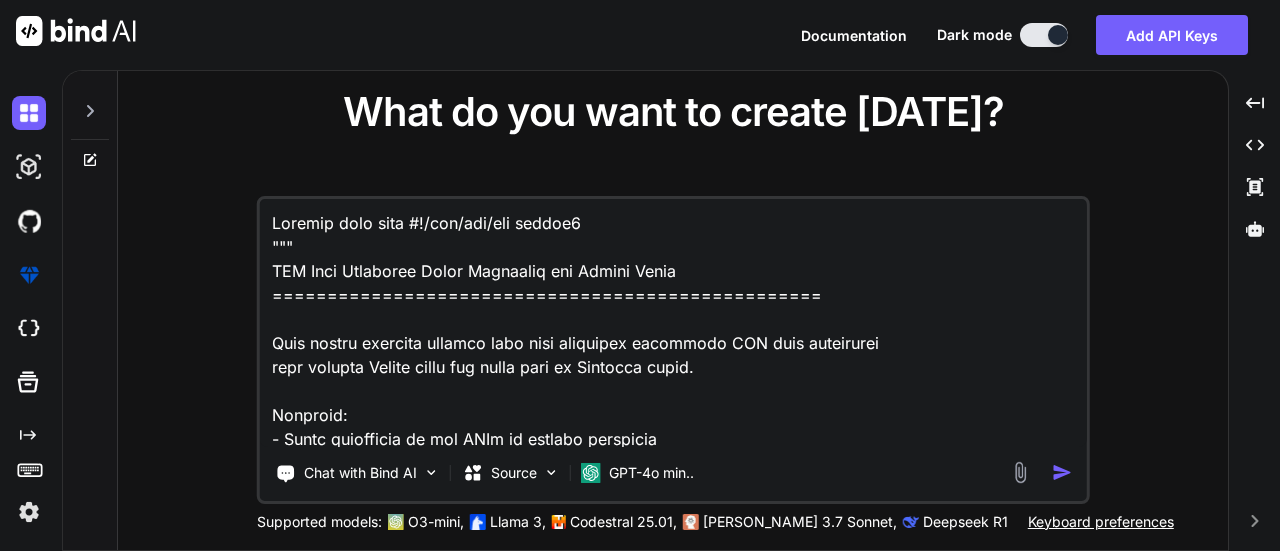 scroll, scrollTop: 9457, scrollLeft: 0, axis: vertical 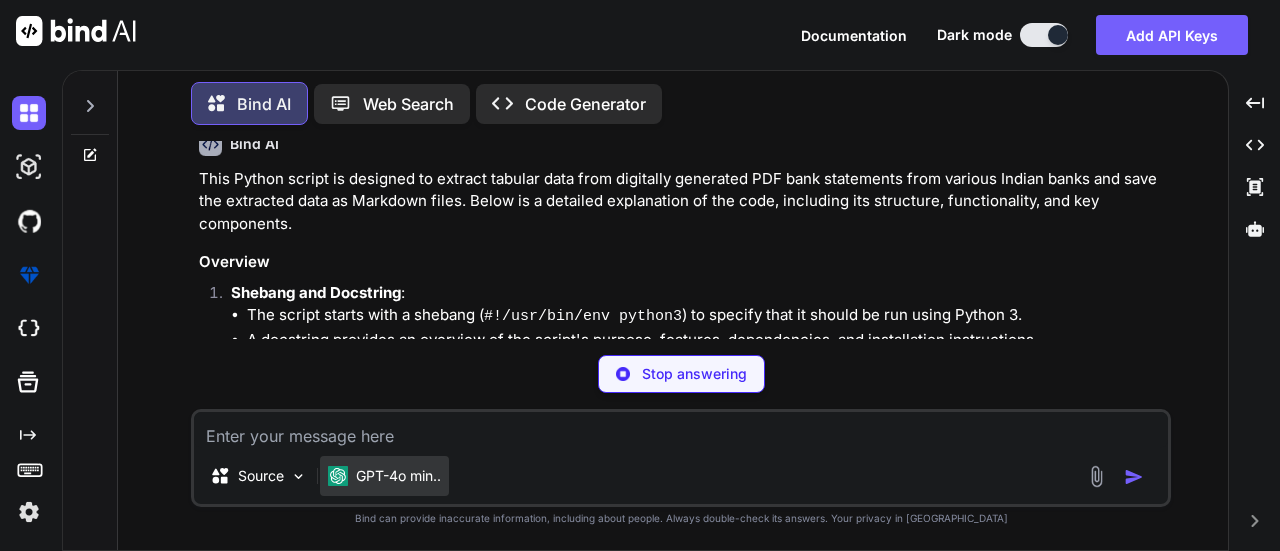 click on "GPT-4o min.." at bounding box center [398, 476] 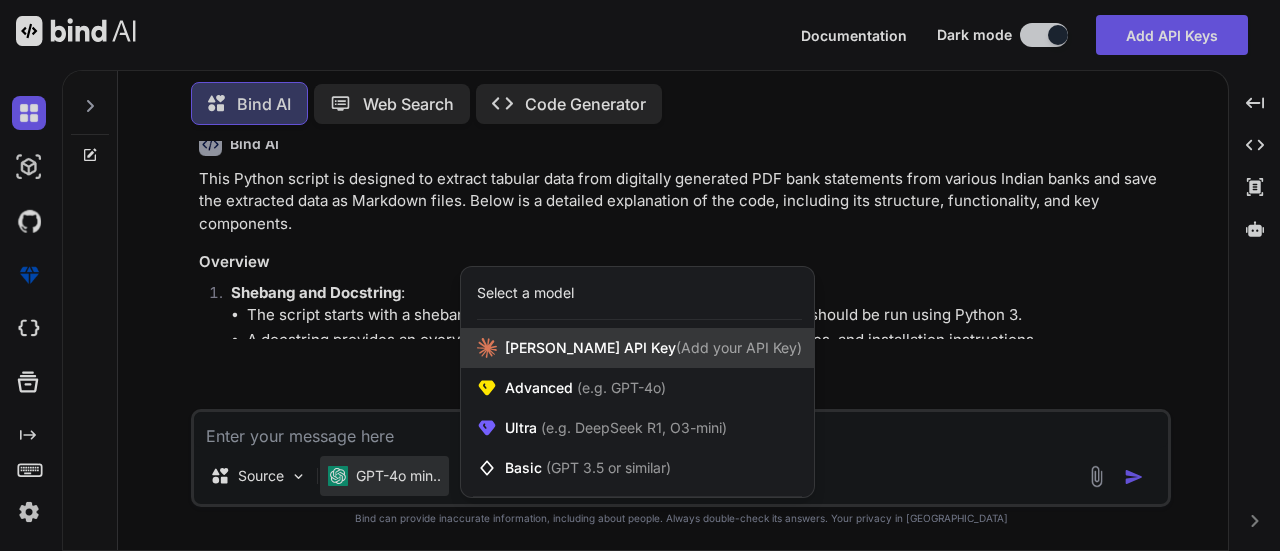 click on "[PERSON_NAME] Key  (Add your API Key)" at bounding box center (653, 348) 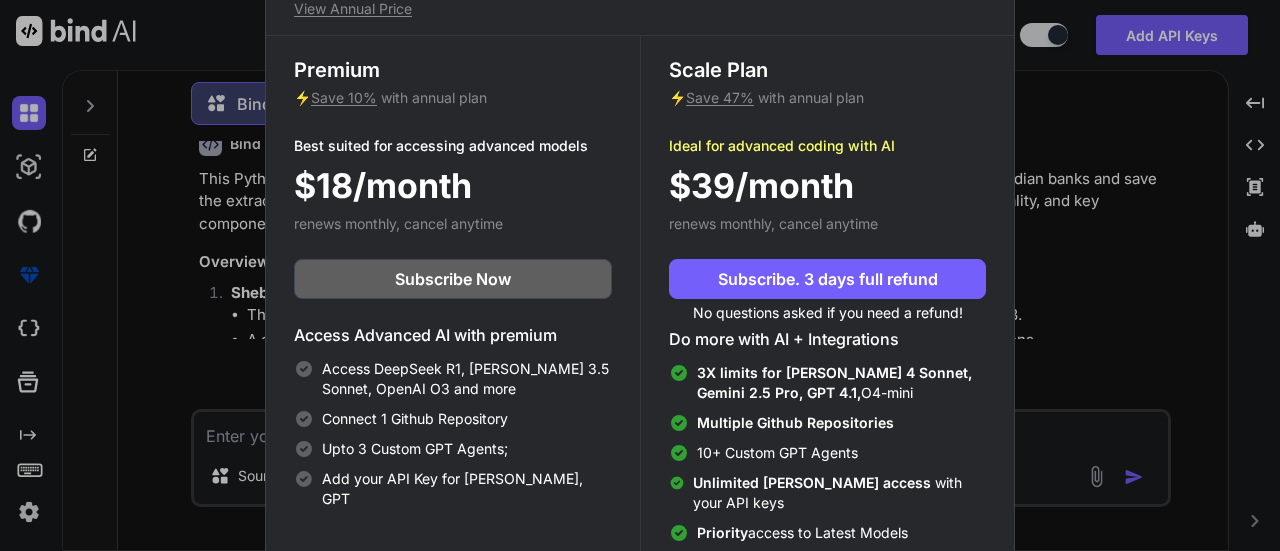 click on "Upgrade to access Advanced AI & Integrations  View Annual Price Premium   ⚡ Save 10%   with annual plan Best suited for accessing advanced models $18/month renews monthly, cancel anytime Subscribe Now Access Advanced AI with premium Access DeepSeek R1, [PERSON_NAME] 3.5 Sonnet, OpenAI O3 and more Connect 1 Github Repository Upto 3 Custom GPT Agents; Add your API Key for [PERSON_NAME], GPT Scale Plan   ⚡ Save 47%   with annual plan Ideal for advanced coding with AI $39/month renews monthly, cancel anytime Subscribe. 3 days full refund No questions asked if you need a refund! Do more with AI + Integrations 3X limits for [PERSON_NAME] 4 Sonnet, Gemini 2.5 Pro, GPT 4.1, O4-mini Multiple Github Repositories 10+ Custom GPT Agents Unlimited [PERSON_NAME] access   with your API keys Priority  access to Latest Models Compare plans   to learn more" at bounding box center [640, 275] 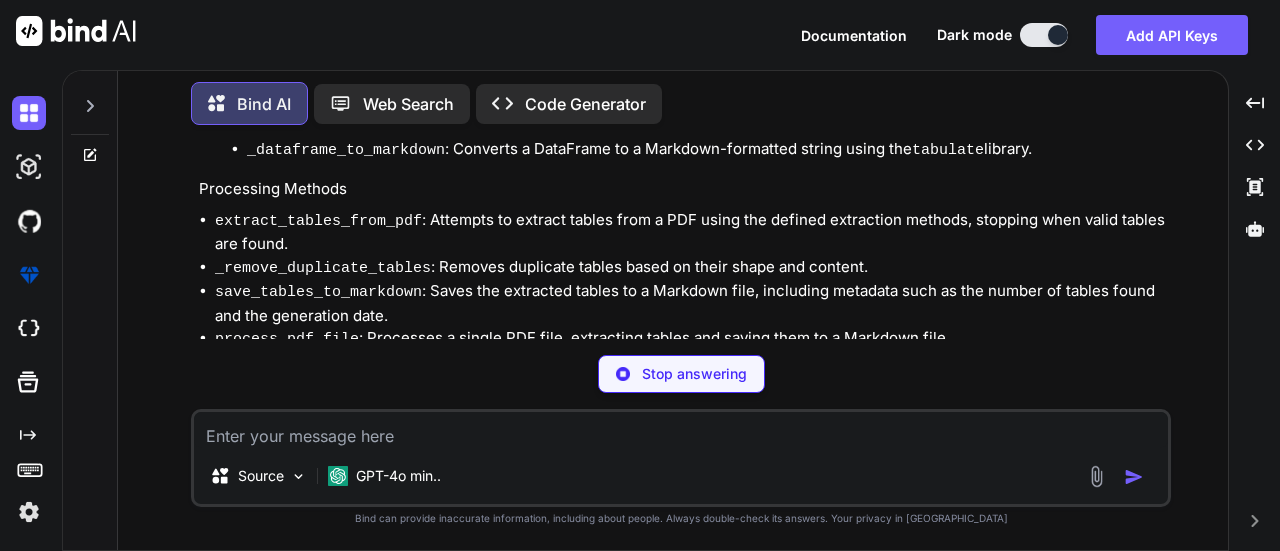 scroll, scrollTop: 2680, scrollLeft: 0, axis: vertical 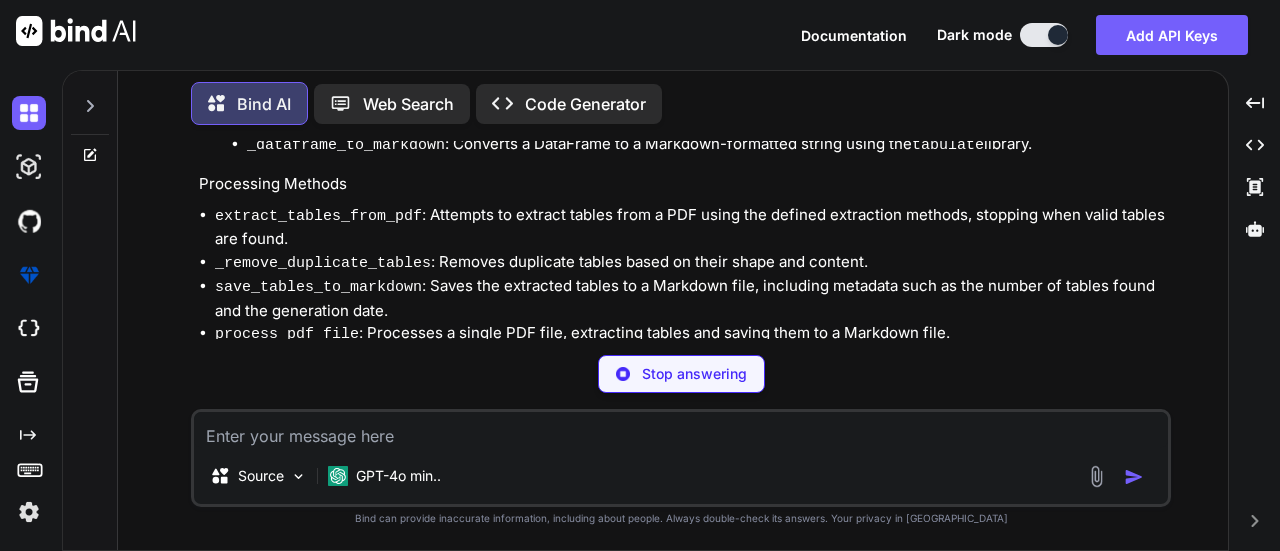 type on "x" 